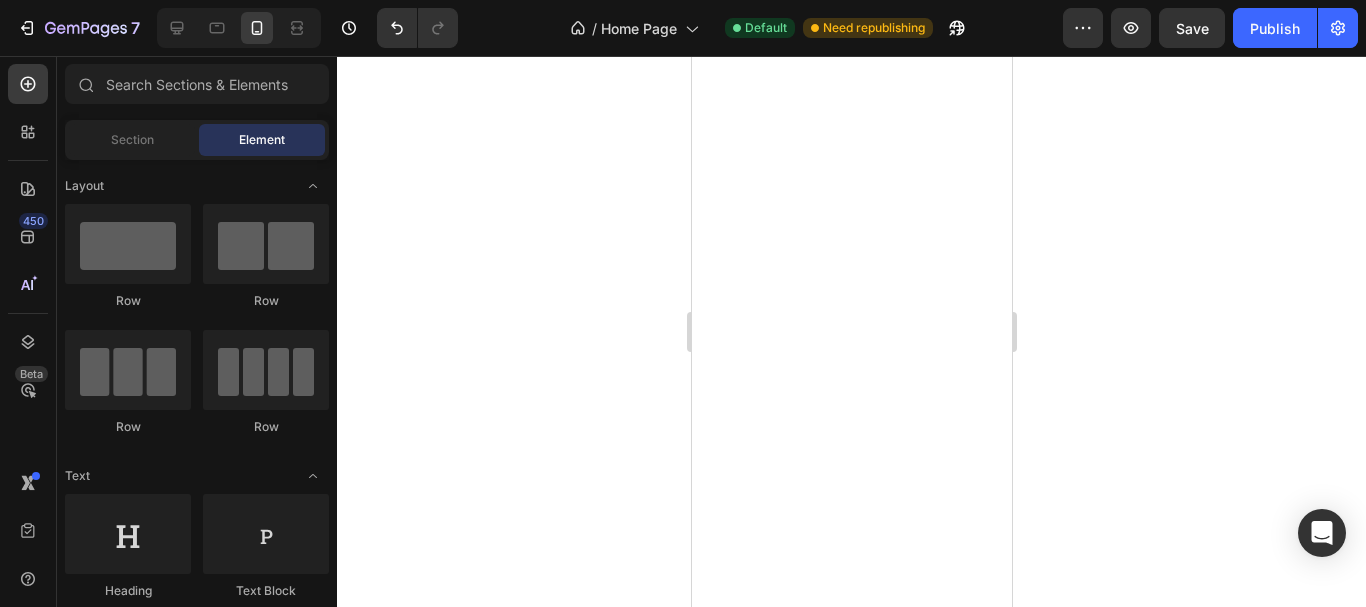 scroll, scrollTop: 0, scrollLeft: 0, axis: both 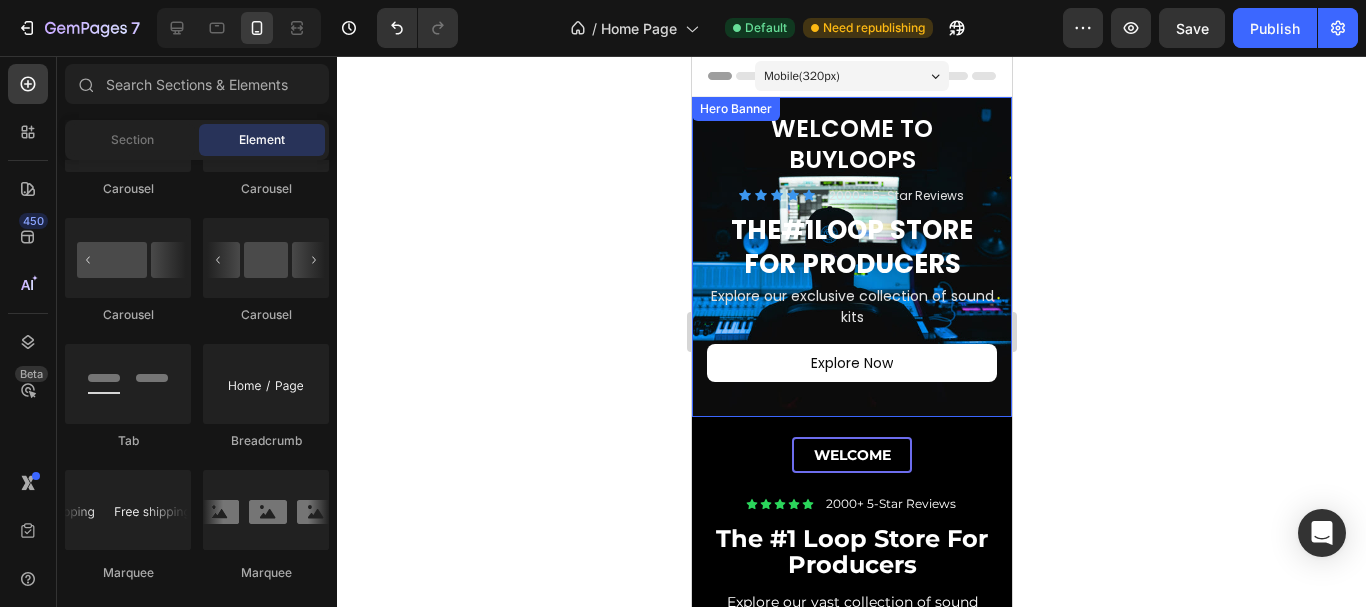 click on "WELCOME TO BUYLOOPS Text Block Icon Icon Icon Icon Icon Icon List 2000+ 5-Star Reviews Text Block Row The #1 Loop Store For Producers Heading Explore our exclusive collection of sound kits Text Block Explore Now Button Row" at bounding box center (851, 150) 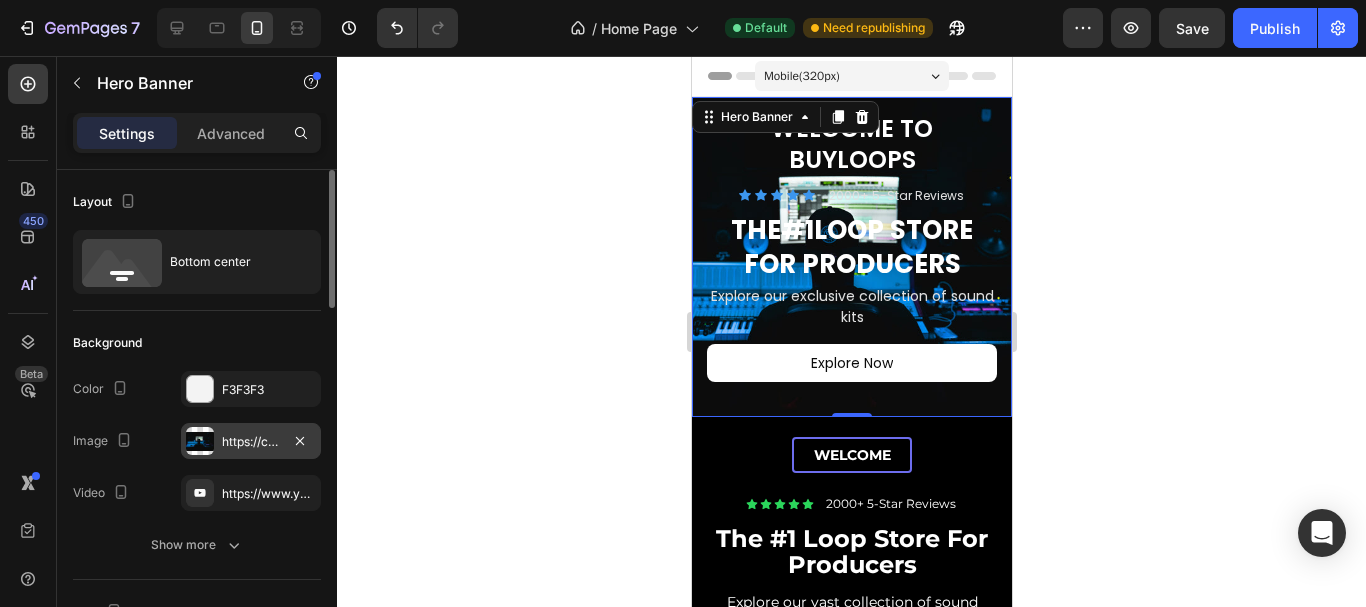 click on "https://cdn.shopify.com/s/files/1/0755/9099/2139/files/gempages_553502252992562238-00de84e7-7b99-4438-9505-16a6ea0e7fa5.jpg" at bounding box center [251, 442] 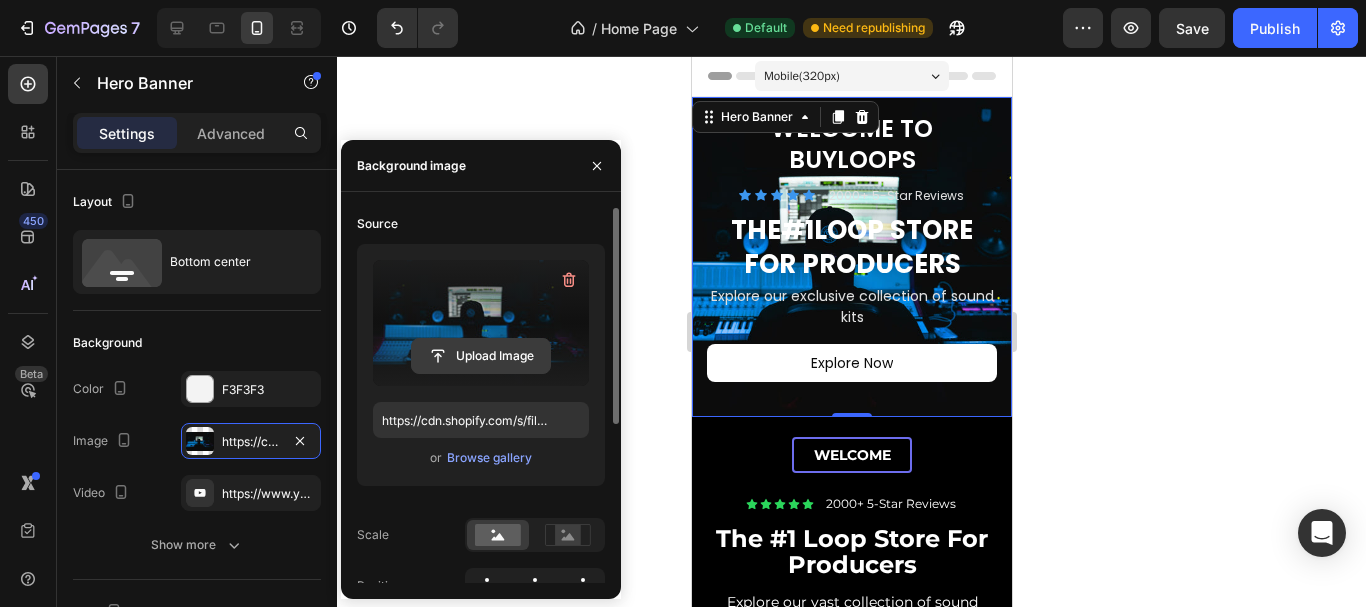click 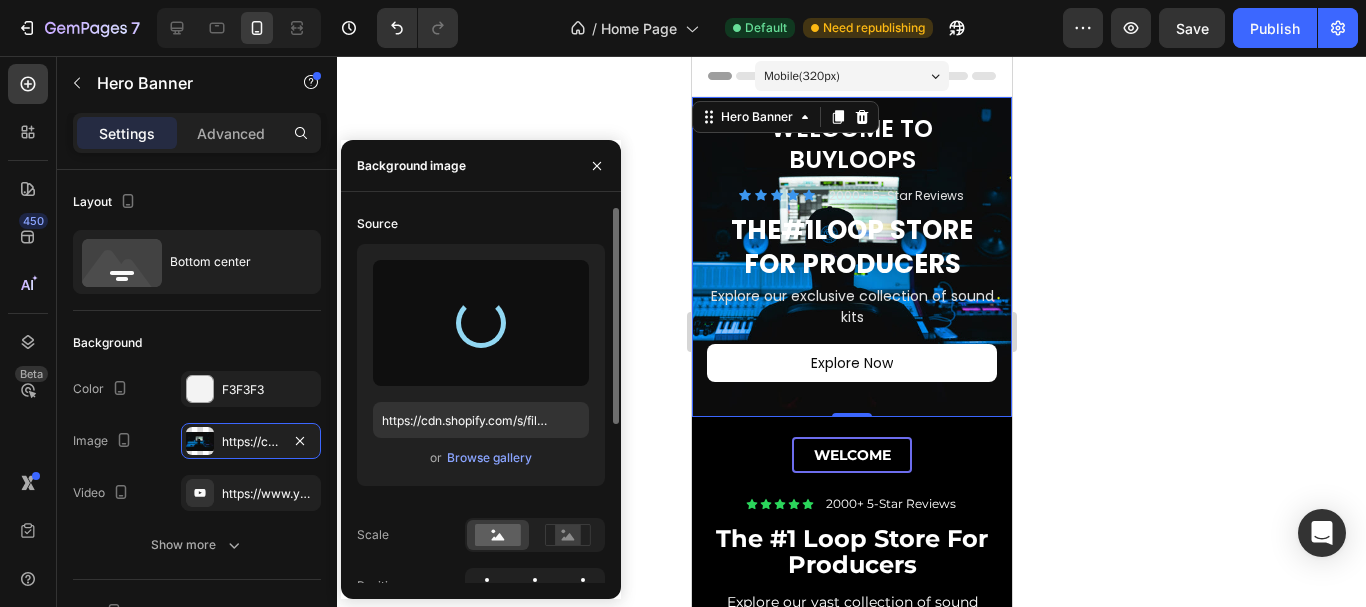 type on "https://cdn.shopify.com/s/files/1/0755/9099/2139/files/gempages_553502252992562238-e0a6472f-264a-48e0-a28a-93577a7c41c3.png" 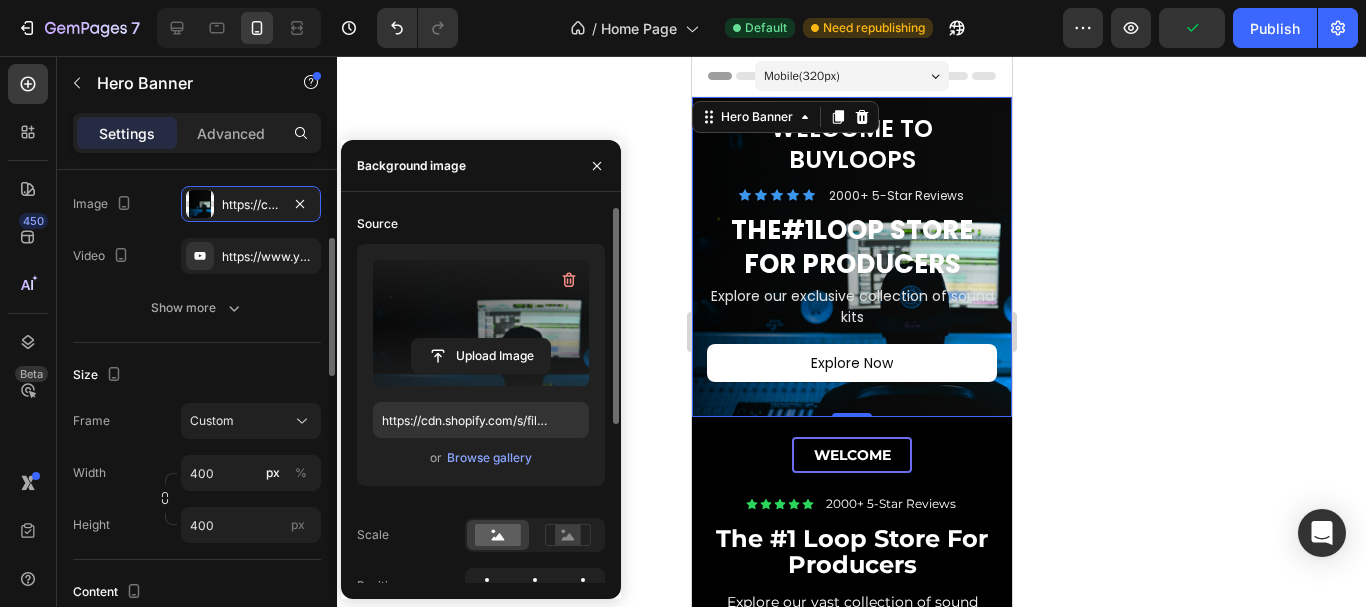 scroll, scrollTop: 240, scrollLeft: 0, axis: vertical 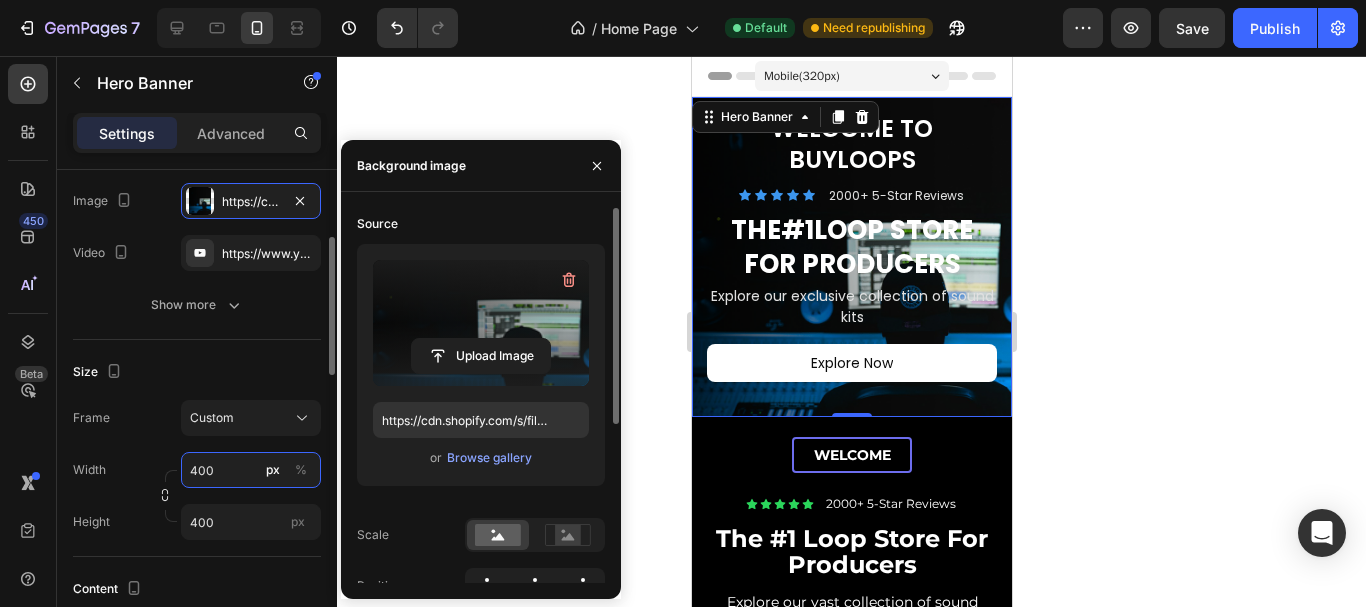 click on "400" at bounding box center [251, 470] 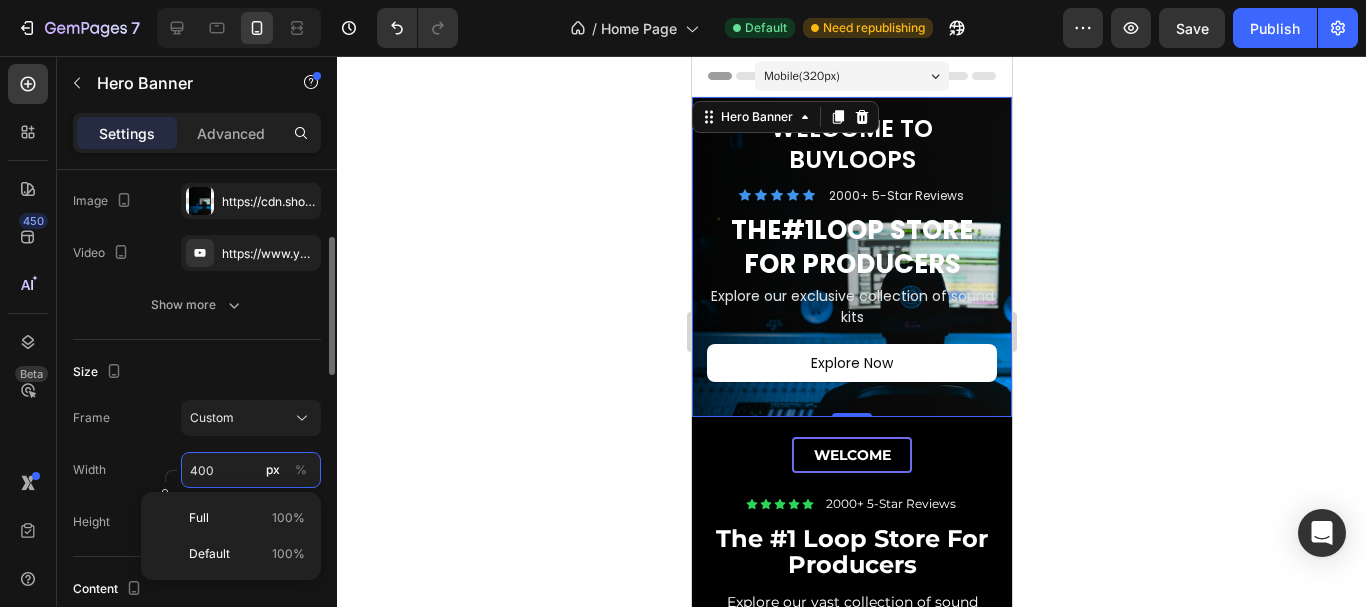 click on "400" at bounding box center [251, 470] 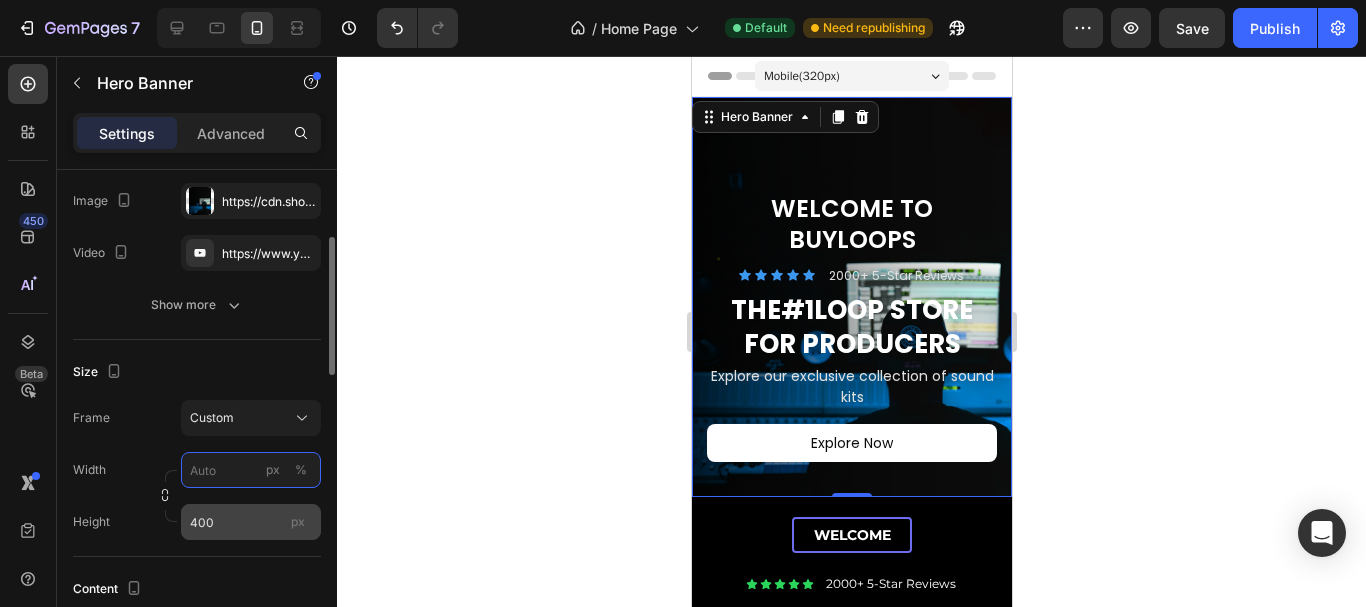 type 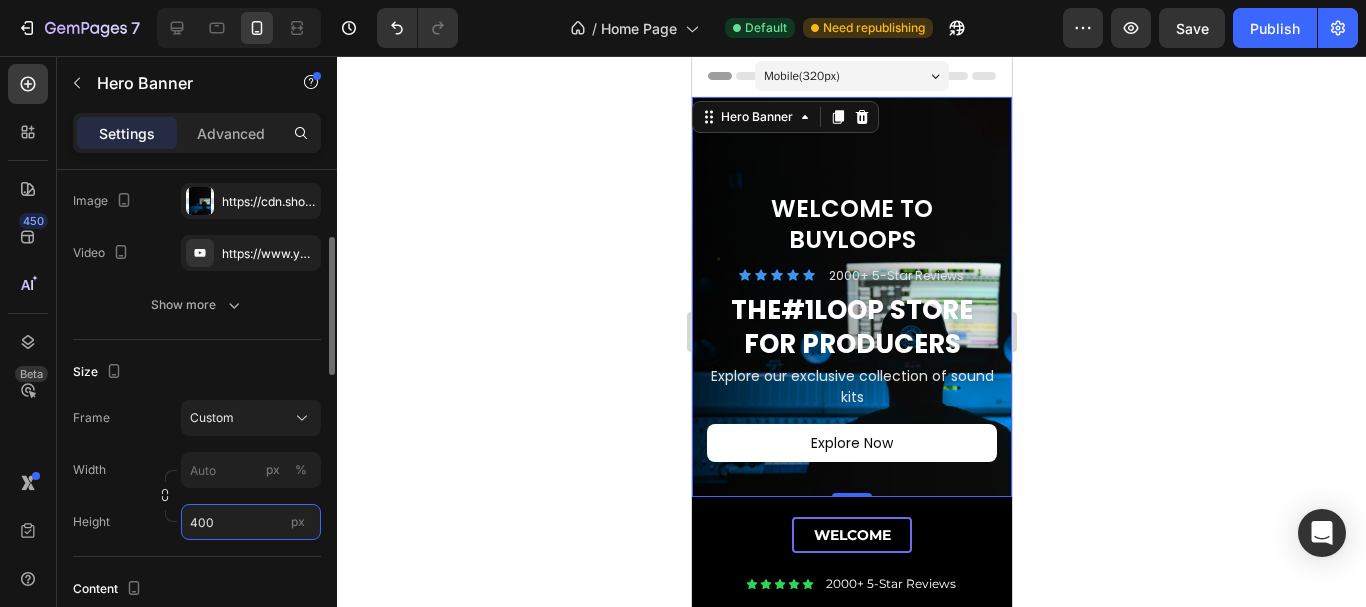 click on "400" at bounding box center [251, 522] 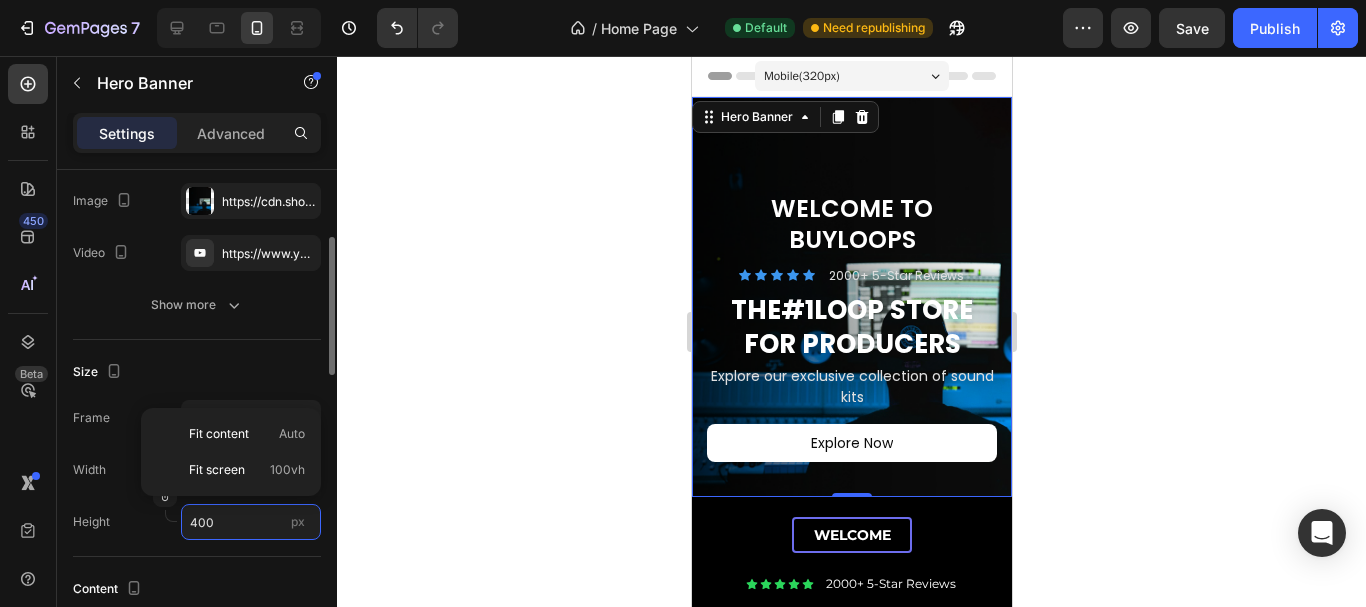 click on "400" at bounding box center (251, 522) 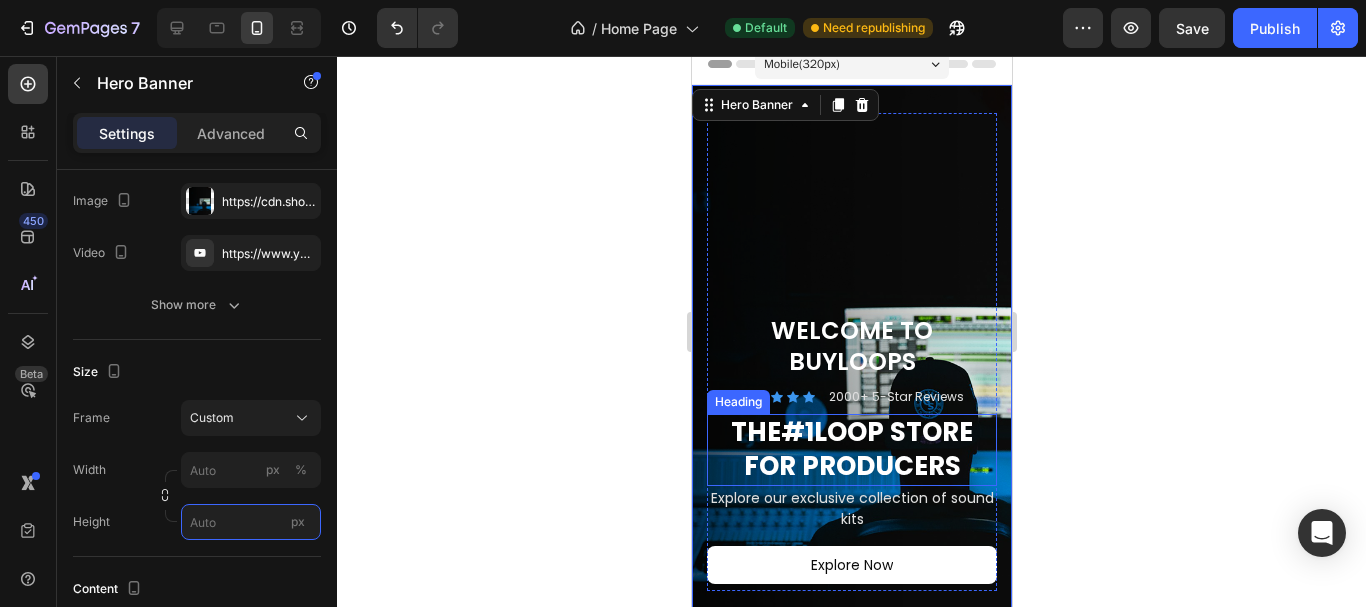 scroll, scrollTop: 0, scrollLeft: 0, axis: both 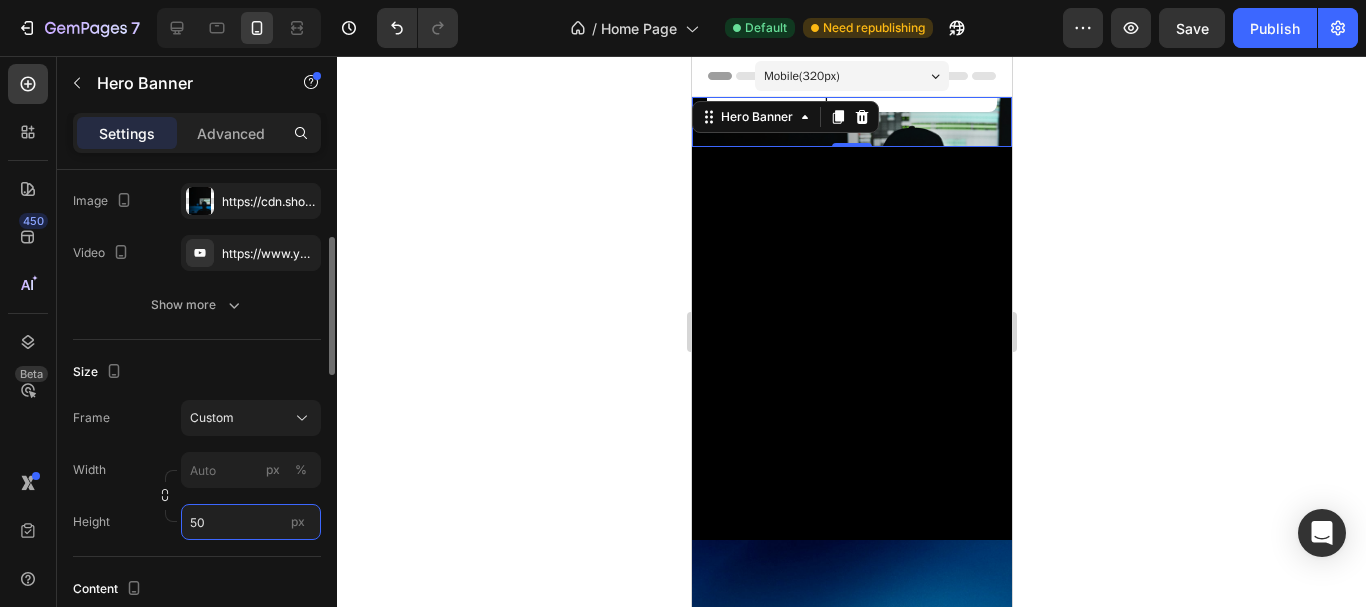type on "500" 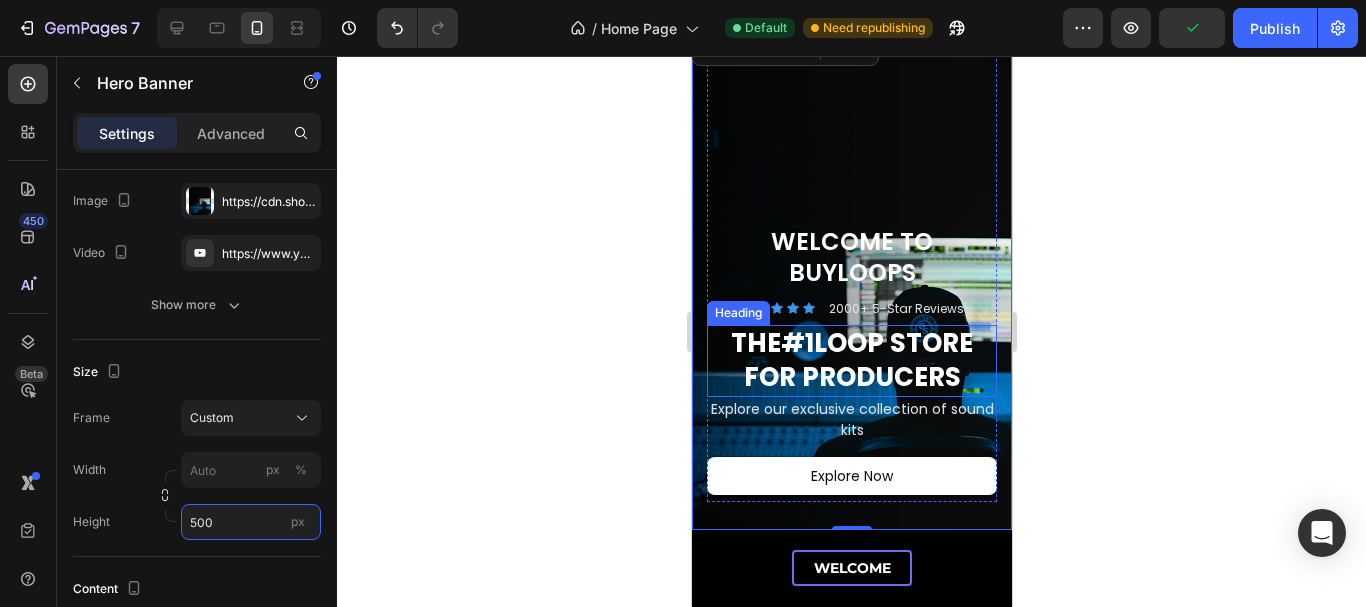 scroll, scrollTop: 0, scrollLeft: 0, axis: both 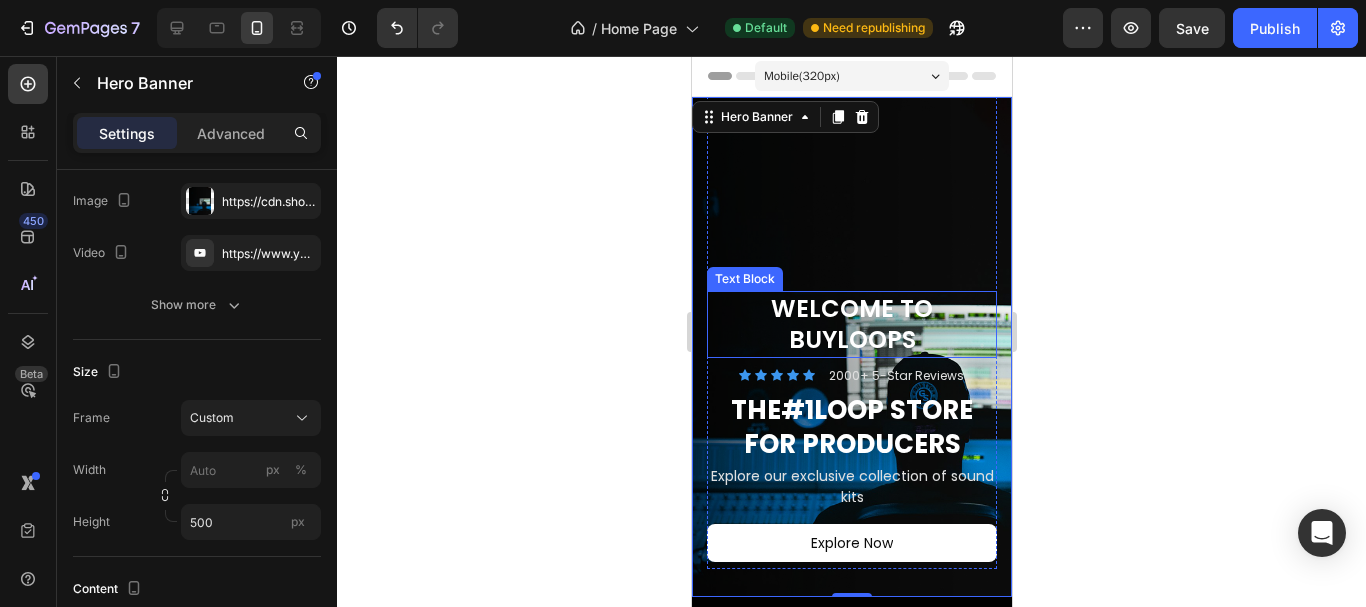 click on "WELCOME TO BUYLOOPS" at bounding box center (851, 324) 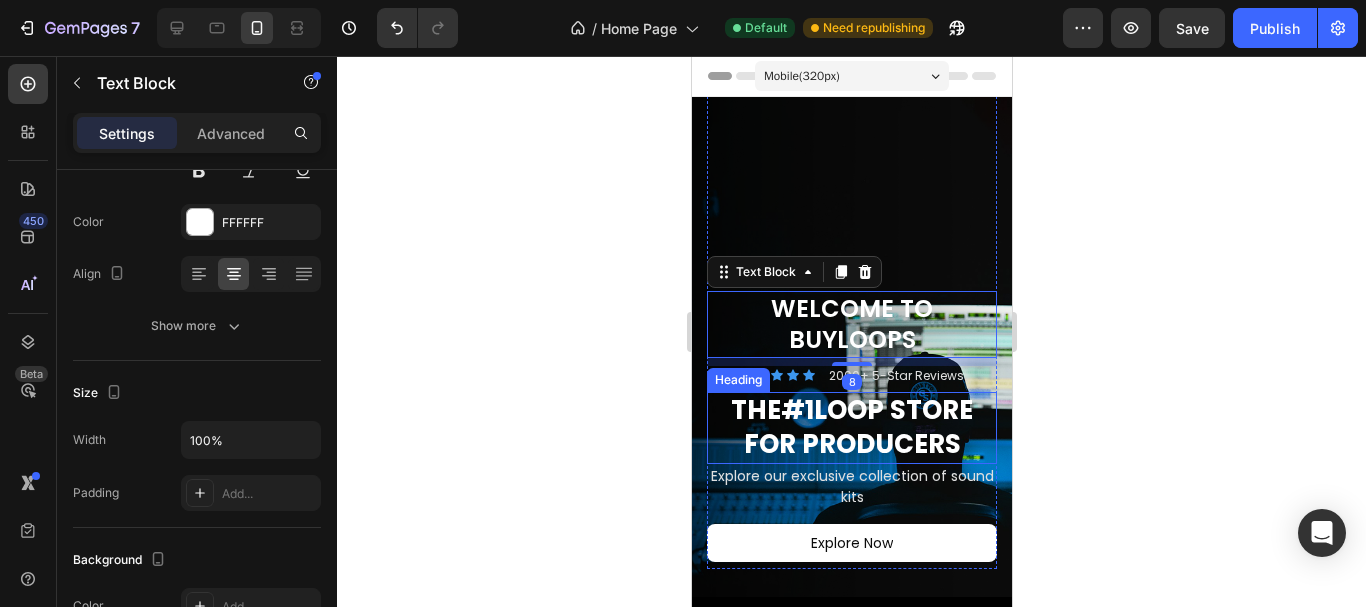 scroll, scrollTop: 0, scrollLeft: 0, axis: both 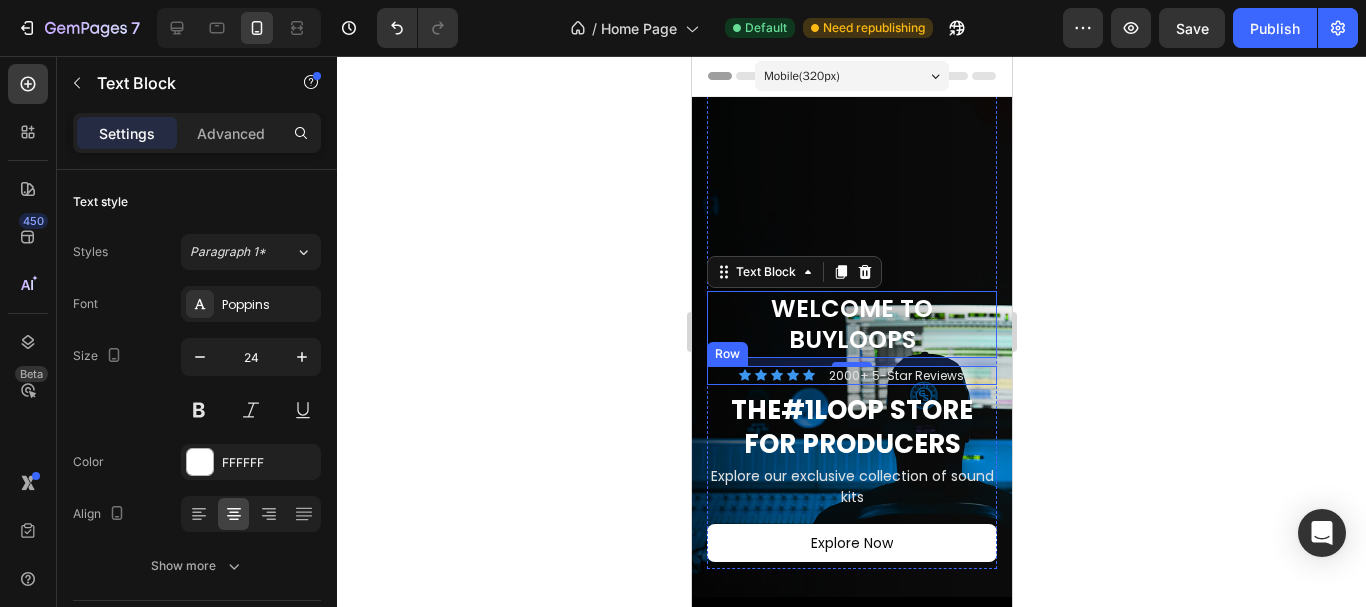 click on "Icon Icon Icon Icon Icon Icon List 2000+ 5-Star Reviews Text Block Row" at bounding box center (851, 376) 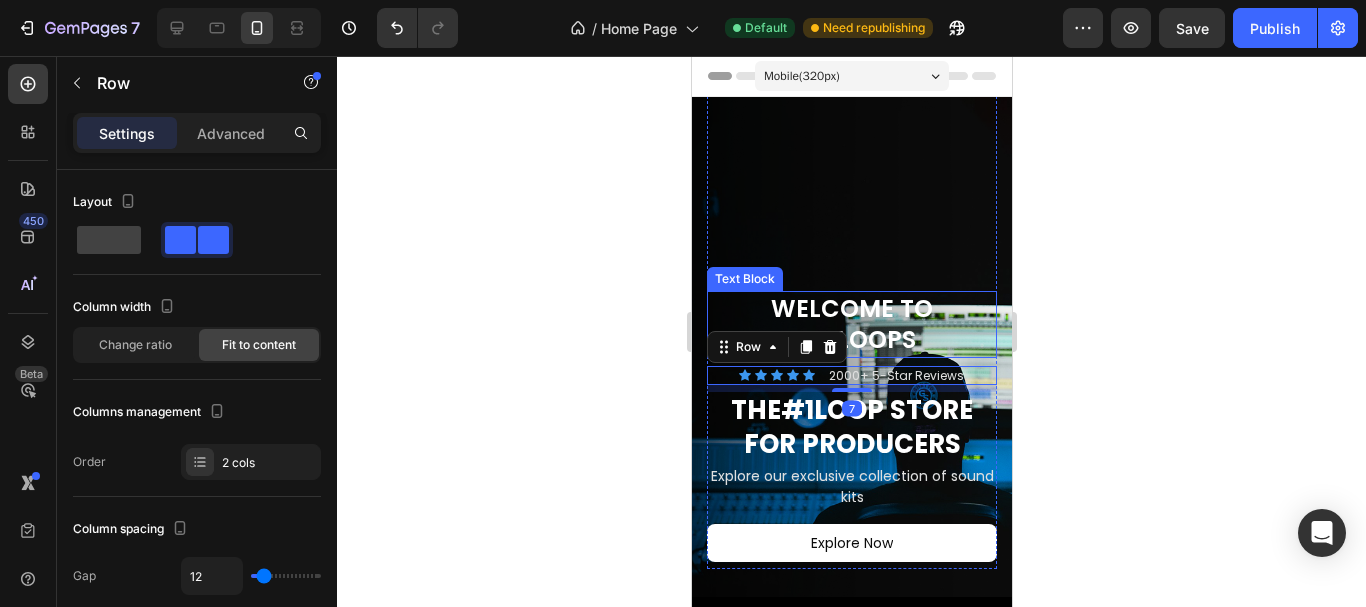 click on "WELCOME TO BUYLOOPS" at bounding box center (851, 324) 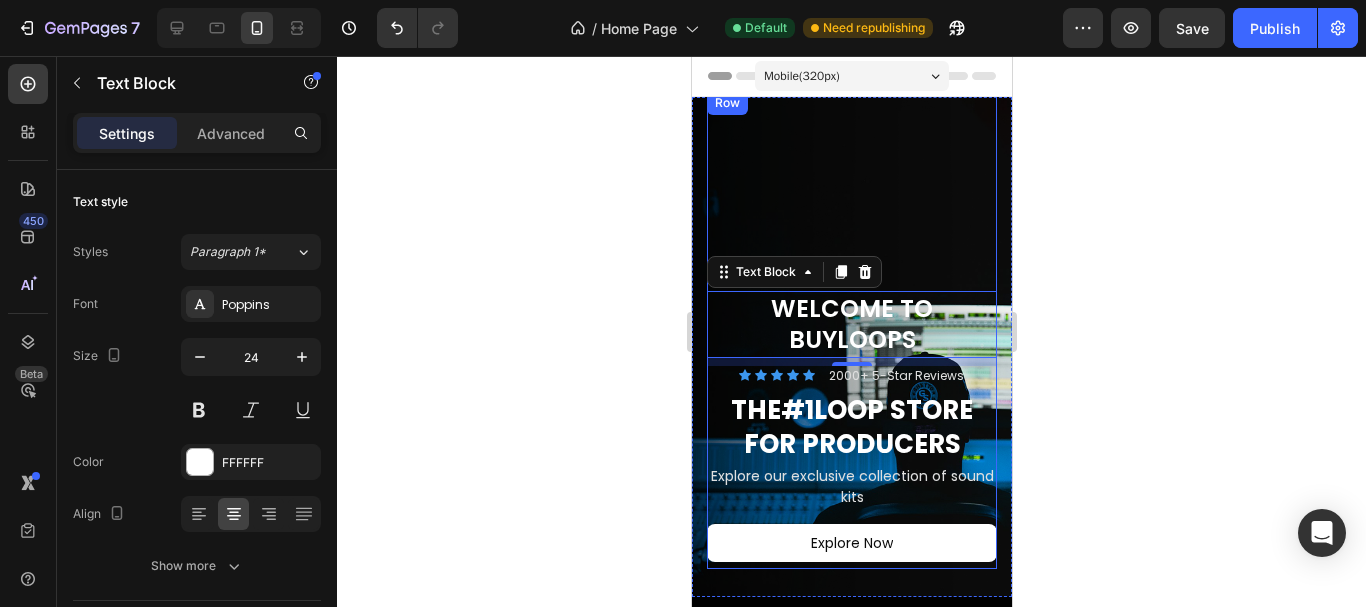 click on "WELCOME TO BUYLOOPS Text Block   8 Icon Icon Icon Icon Icon Icon List 2000+ 5-Star Reviews Text Block Row The  #1  Loop Store For Producers Heading Explore our exclusive collection of sound kits Text Block Explore Now Button" at bounding box center [851, 430] 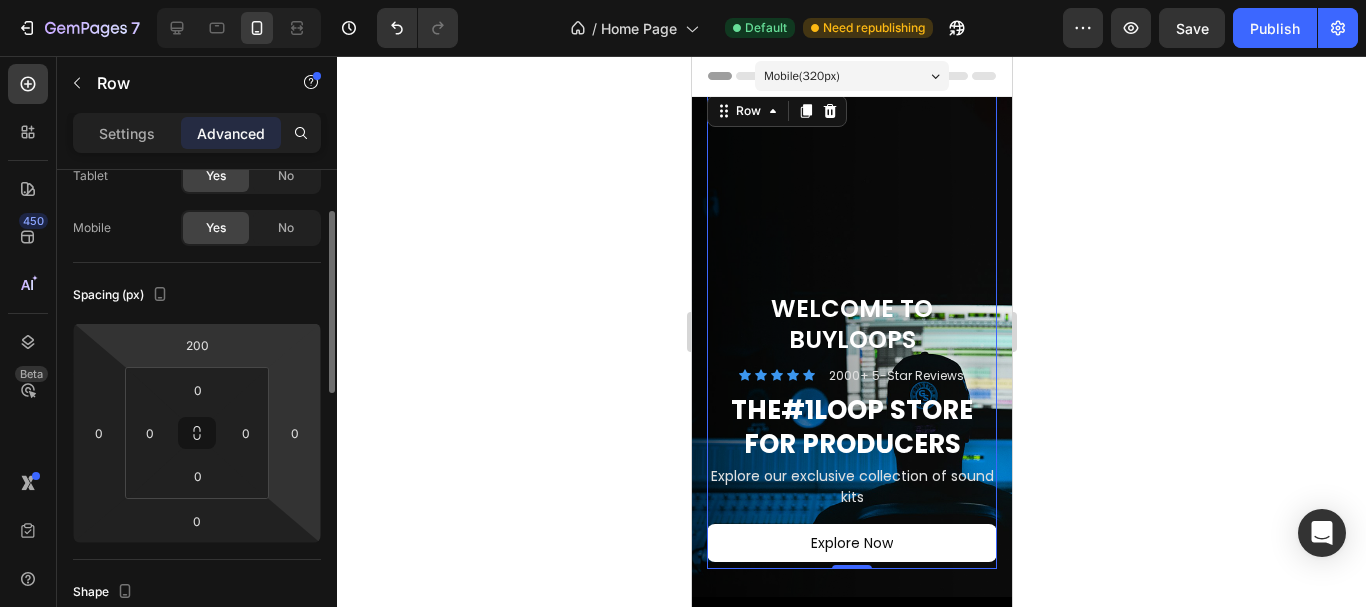 scroll, scrollTop: 114, scrollLeft: 0, axis: vertical 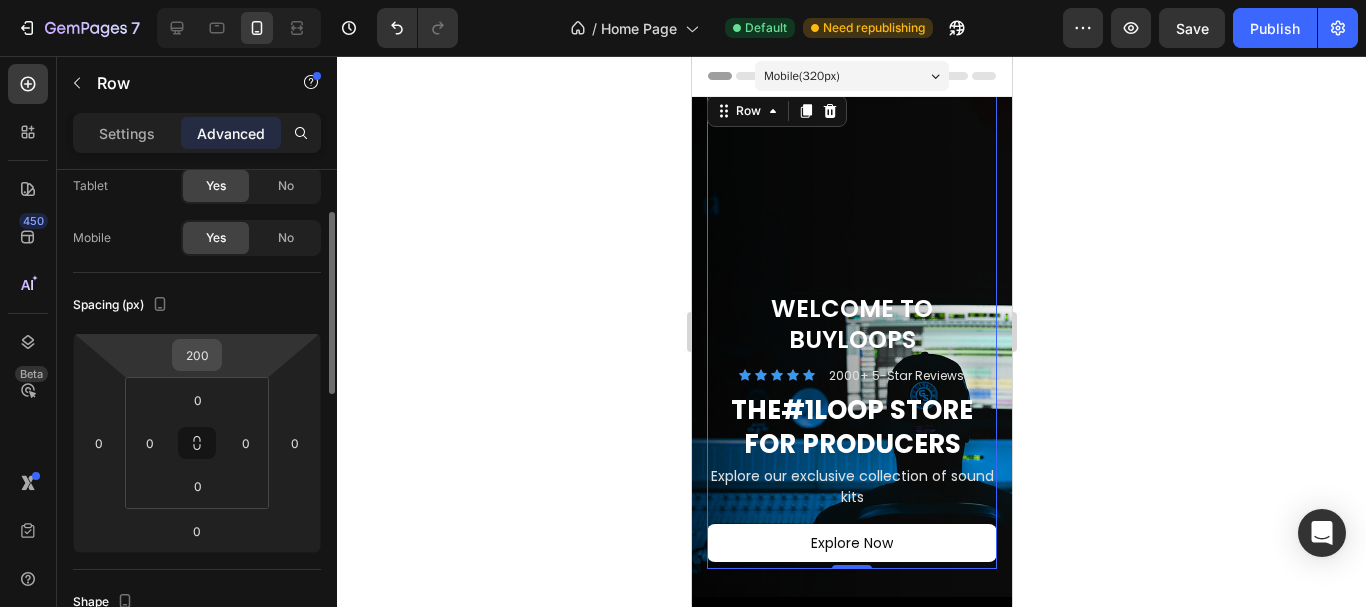 click on "200" at bounding box center (197, 355) 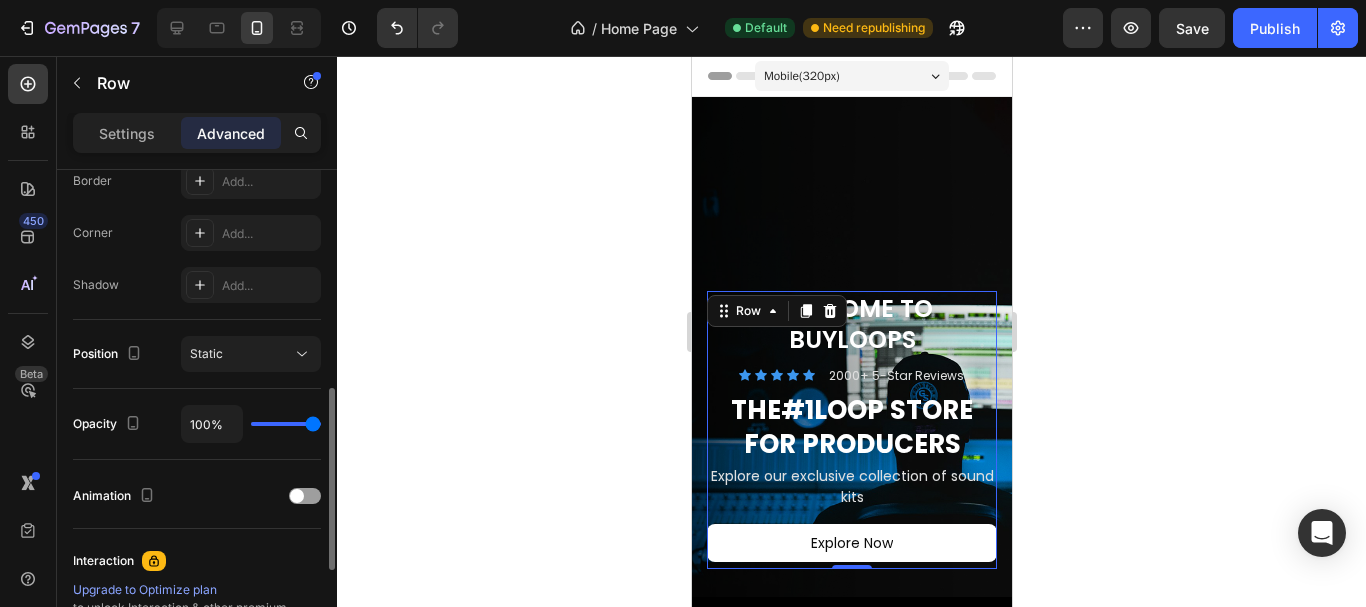 scroll, scrollTop: 584, scrollLeft: 0, axis: vertical 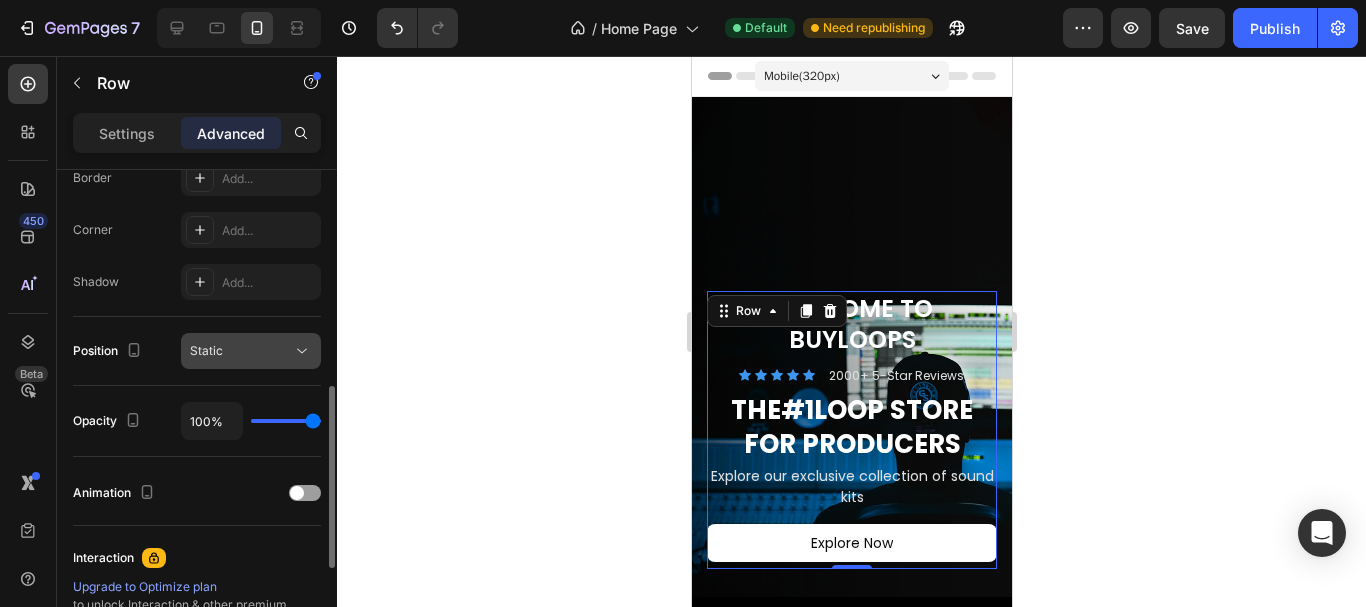type on "0" 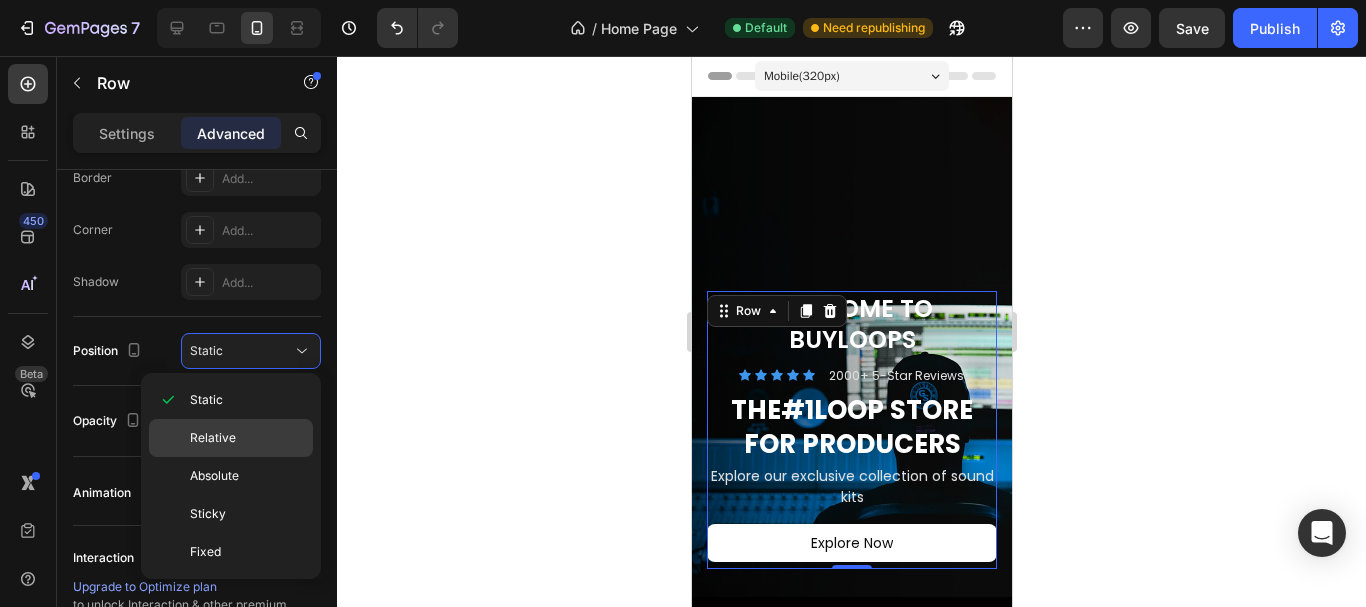 click on "Relative" 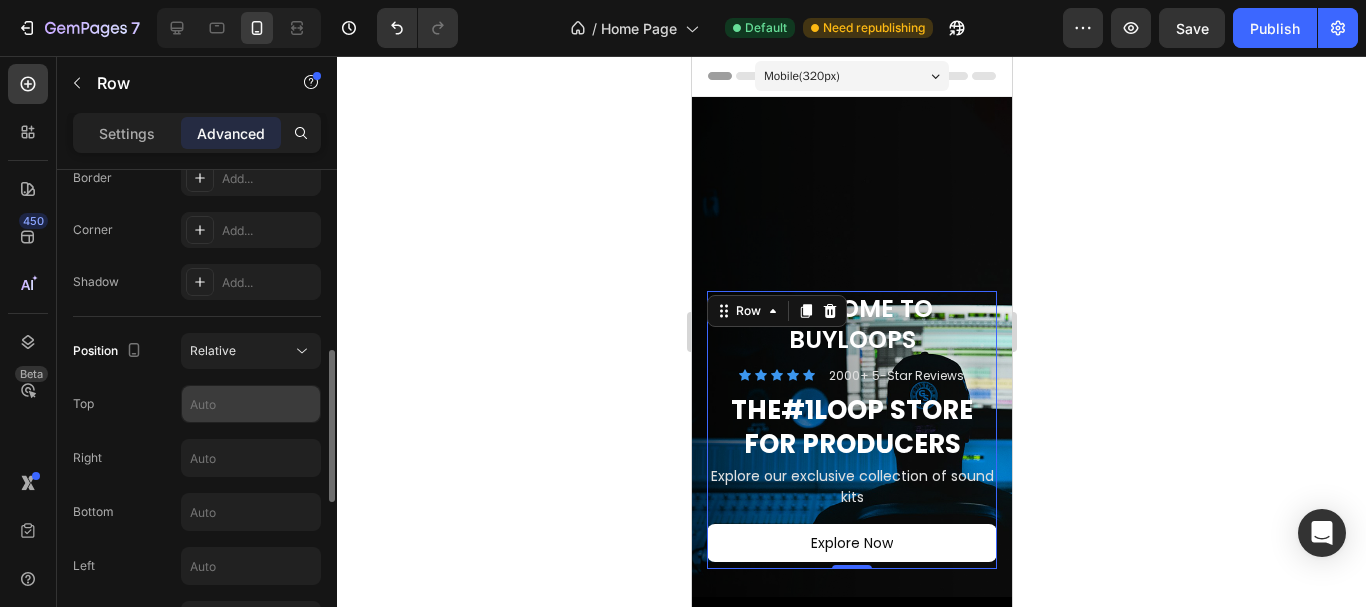 click at bounding box center [251, 404] 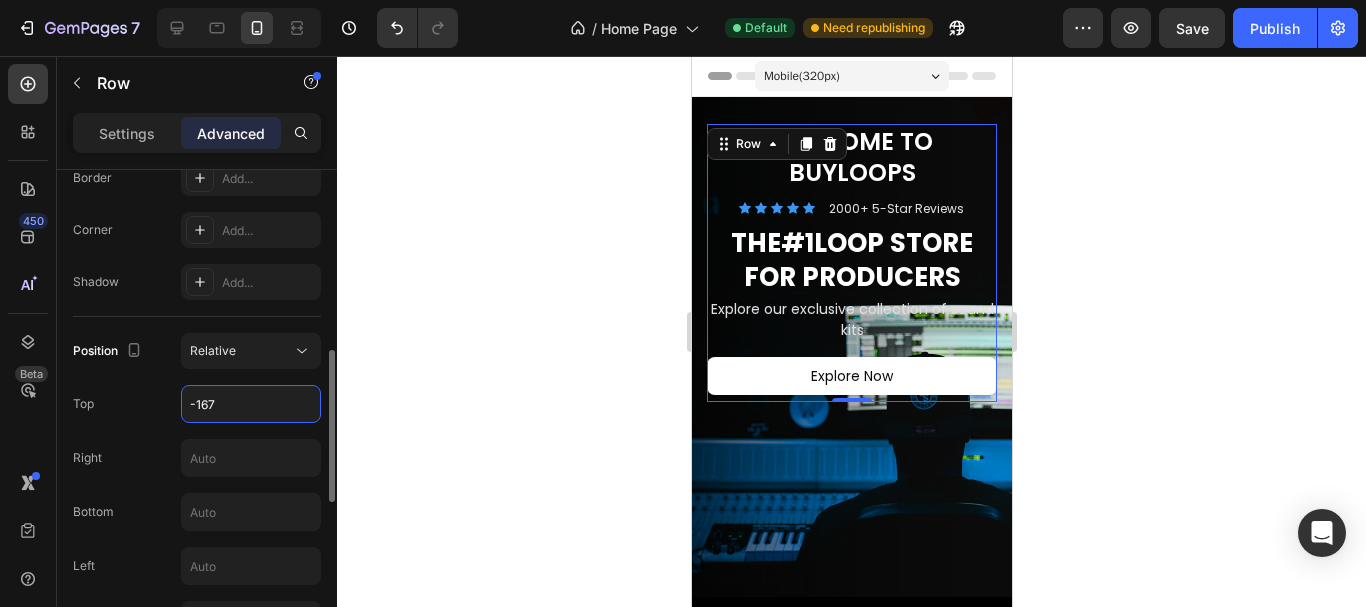 type on "-168" 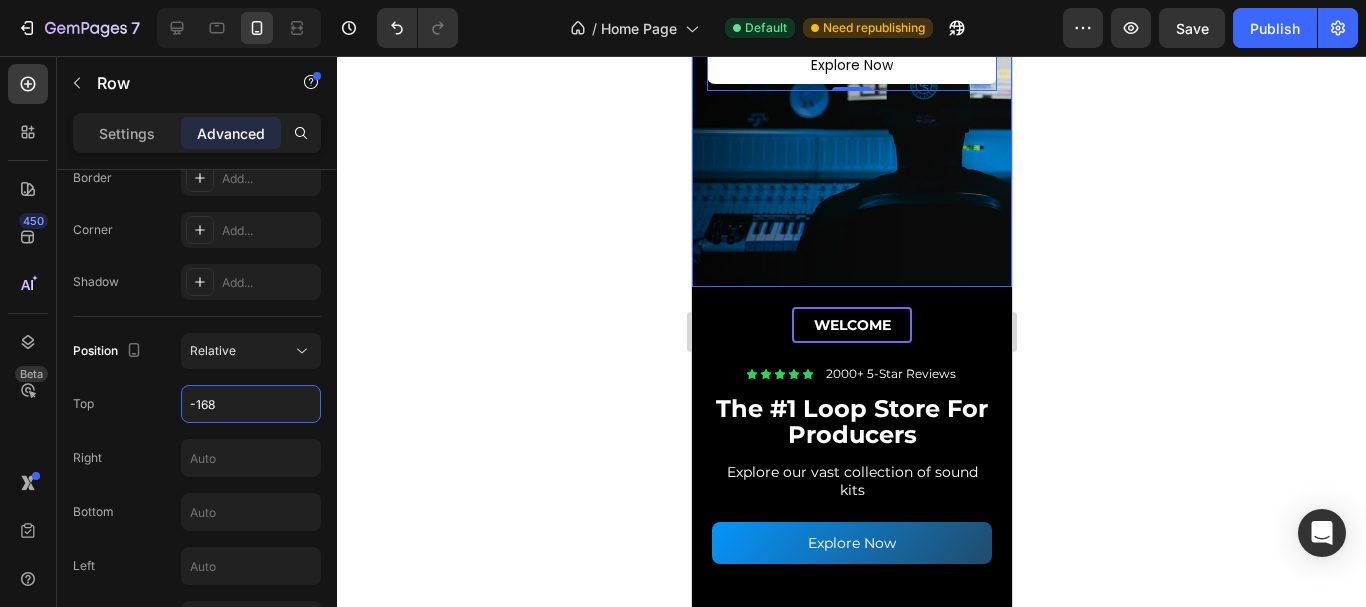 scroll, scrollTop: 319, scrollLeft: 0, axis: vertical 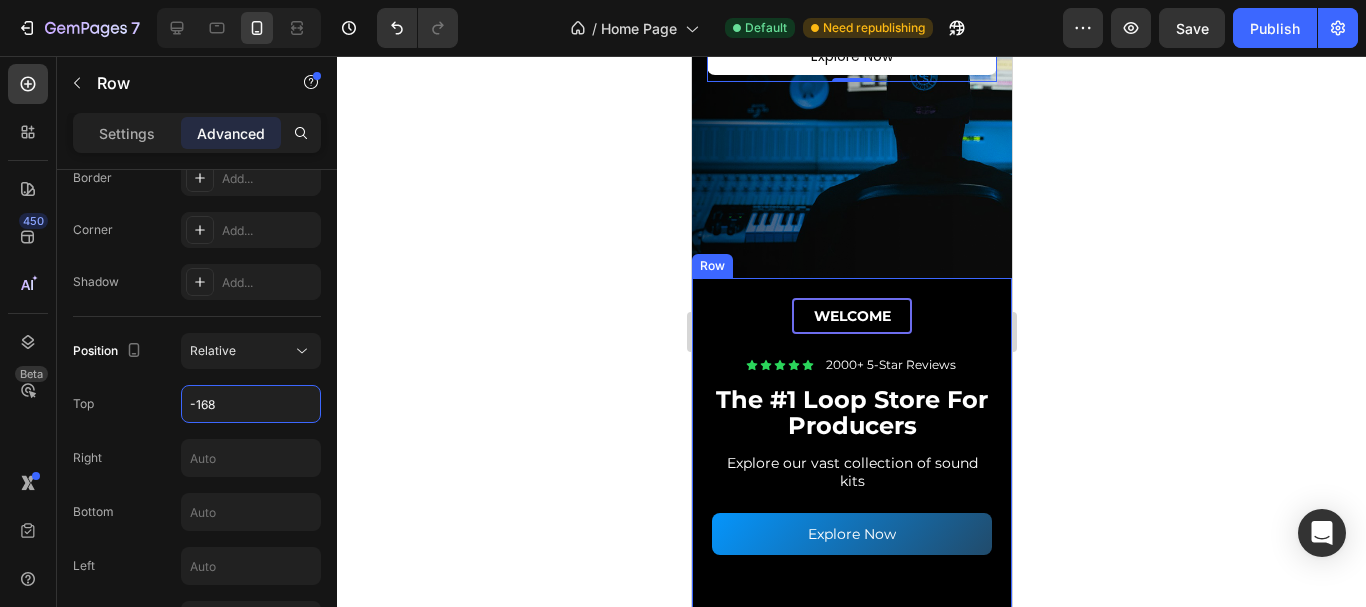 click on "WELCOME Text Block Row
Icon
Icon
Icon
Icon
Icon Icon List 2000+ 5-Star Reviews Text Block Row The #1 Loop Store For Producers Heading Explore our vast collection of sound kits Text Block Explore Now Button Row" at bounding box center [851, 444] 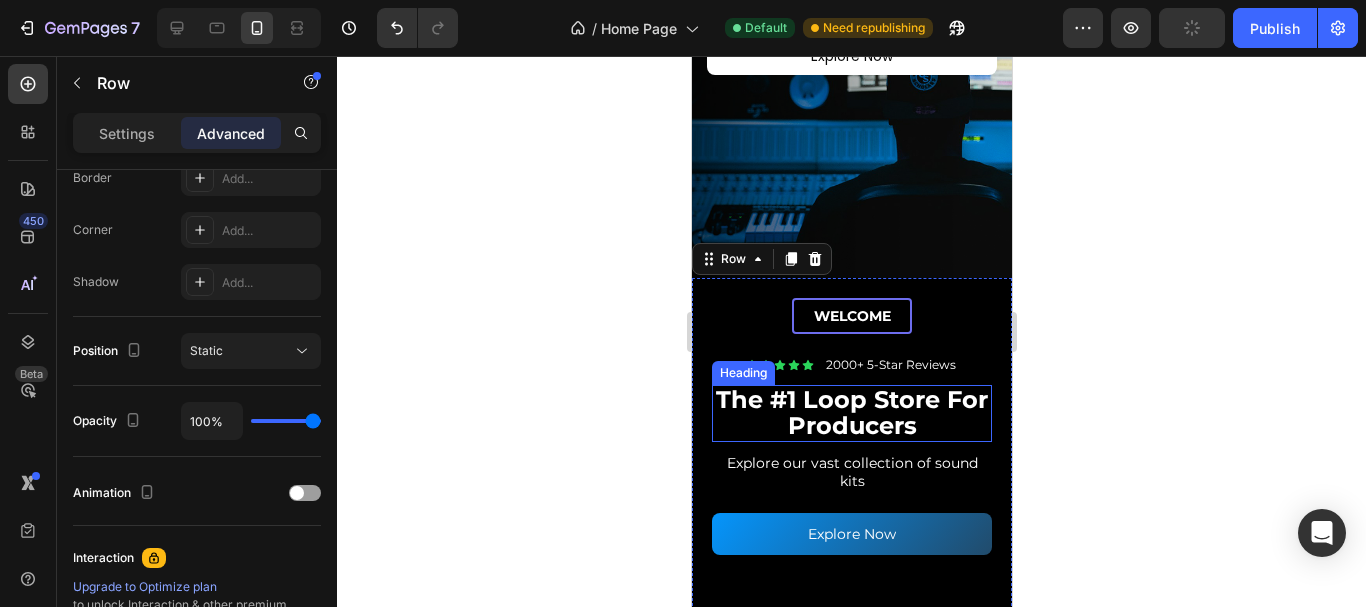 scroll, scrollTop: 492, scrollLeft: 0, axis: vertical 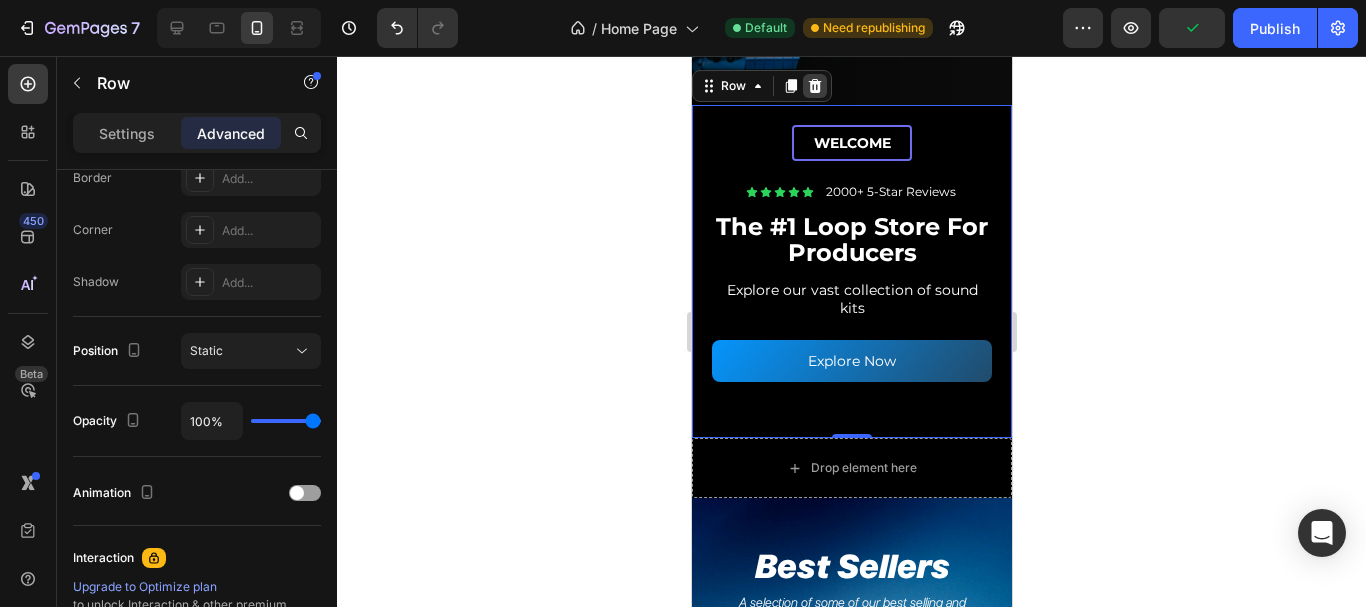 click 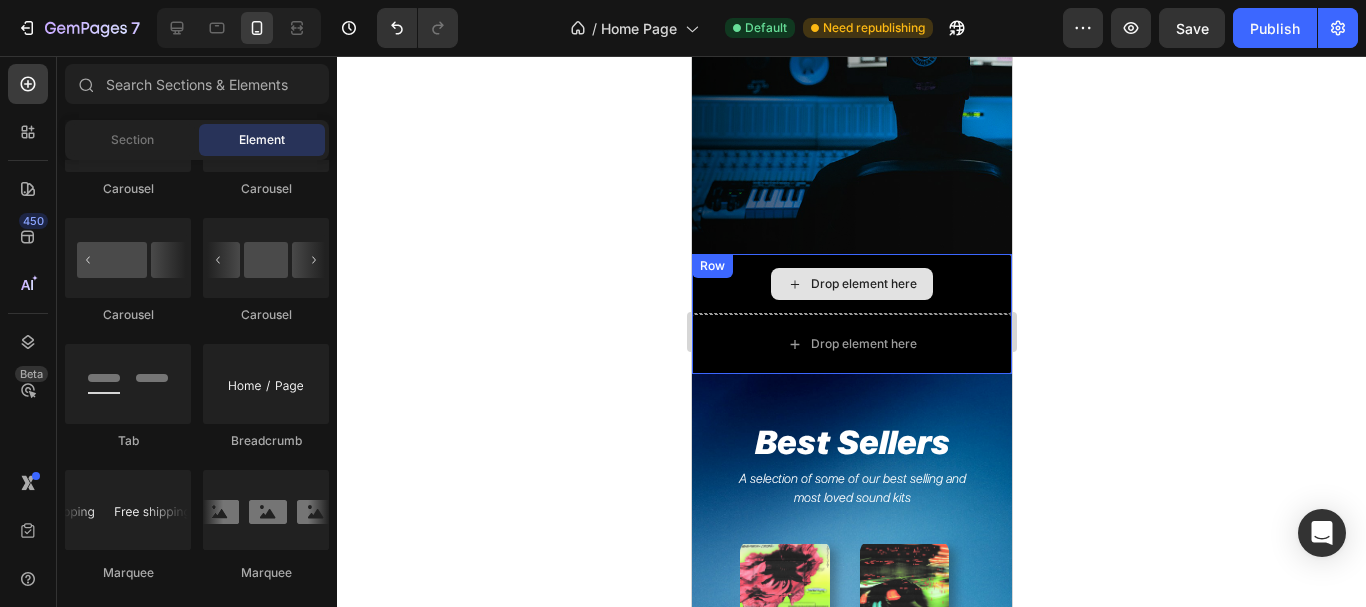 scroll, scrollTop: 342, scrollLeft: 0, axis: vertical 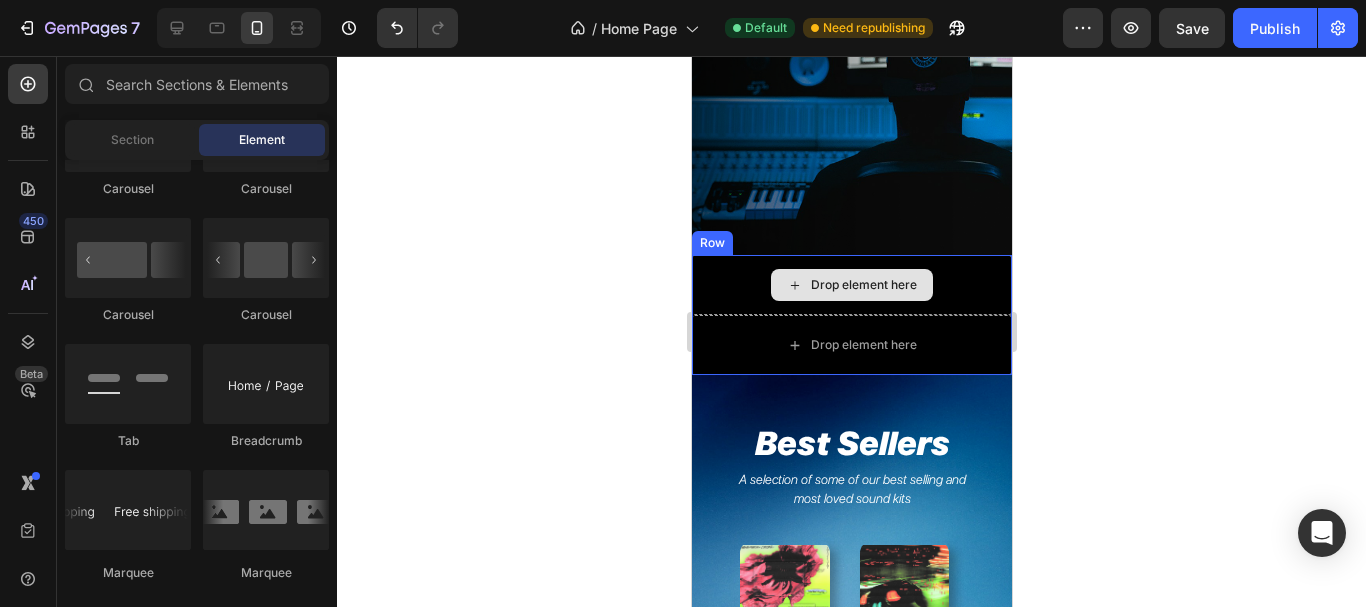click on "Drop element here" at bounding box center [851, 285] 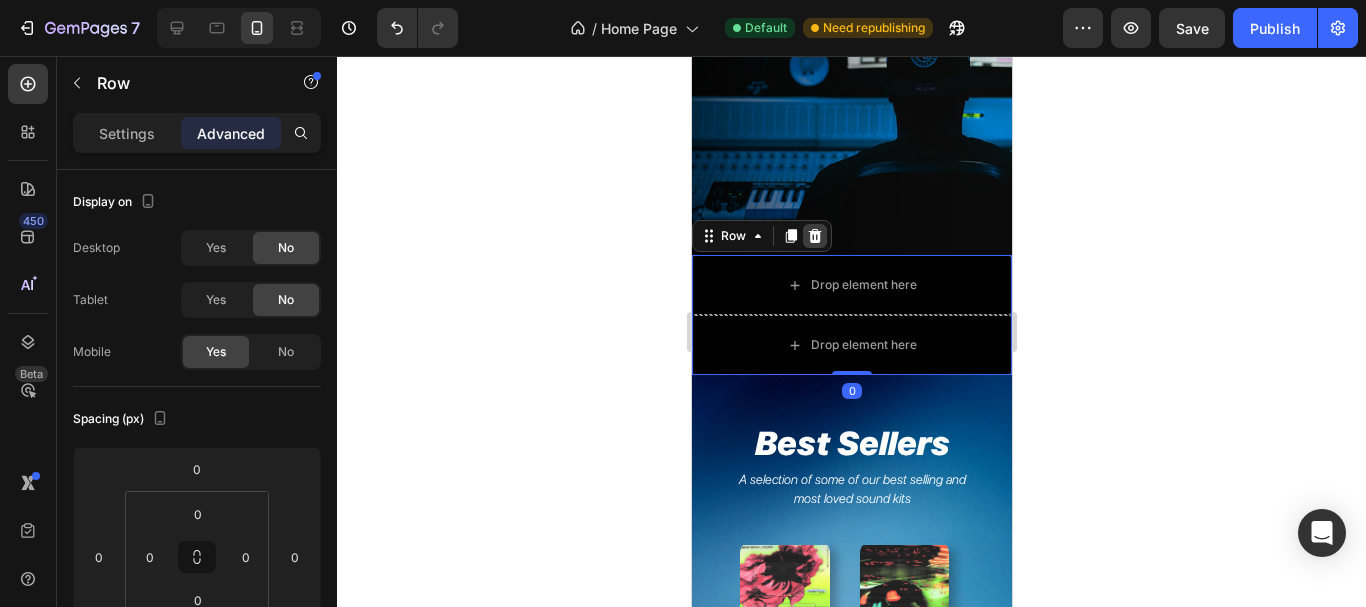 click 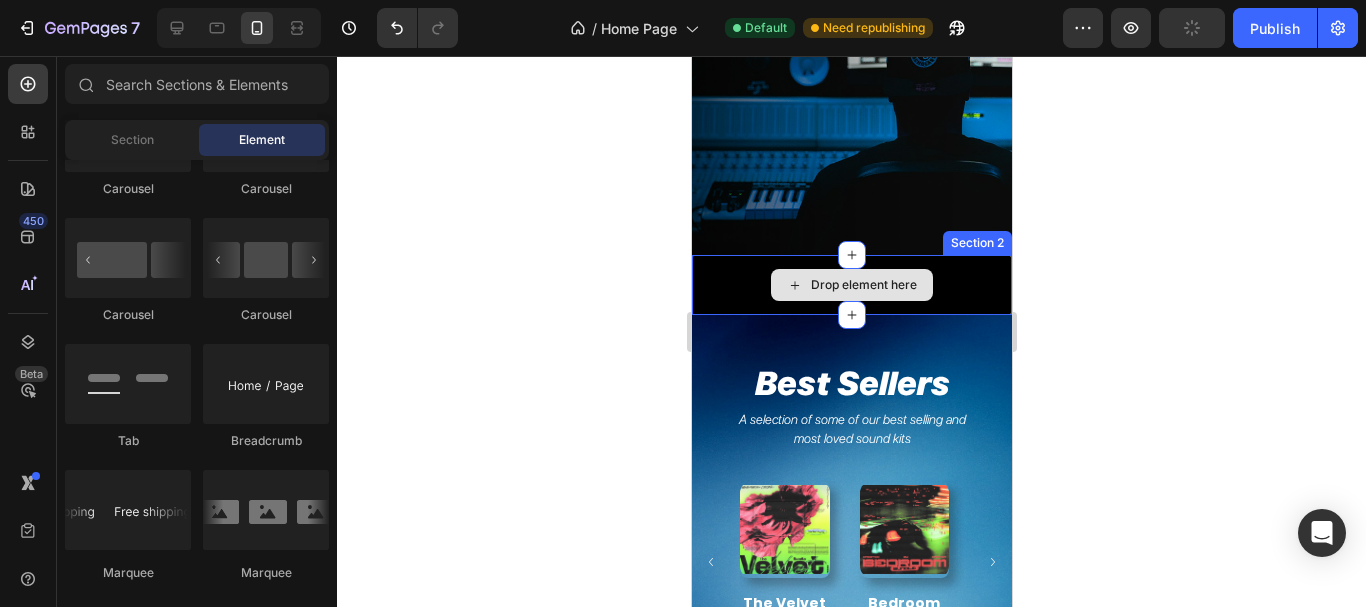 click on "Drop element here" at bounding box center (851, 285) 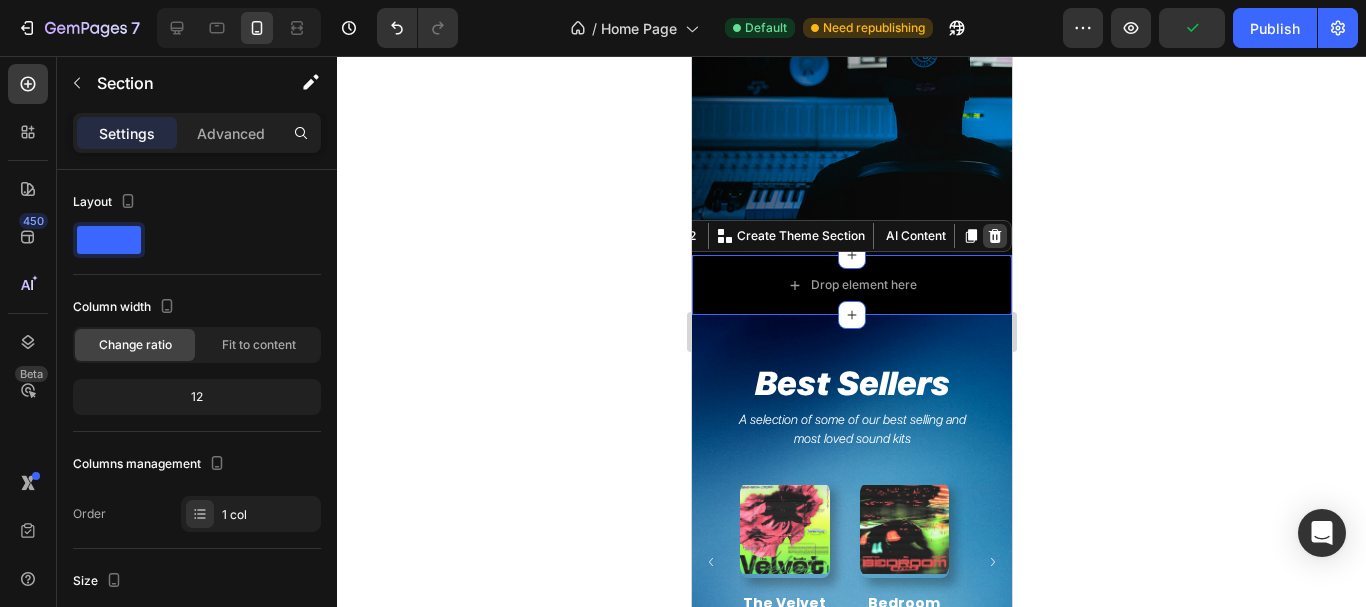 click 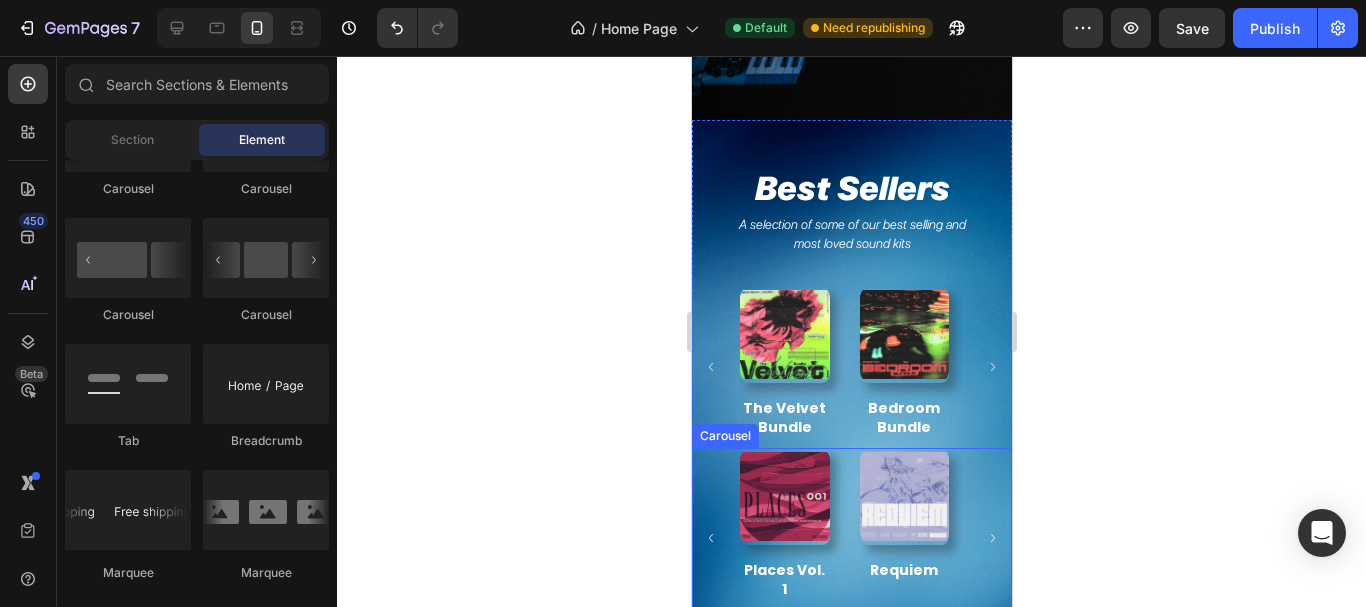 scroll, scrollTop: 478, scrollLeft: 0, axis: vertical 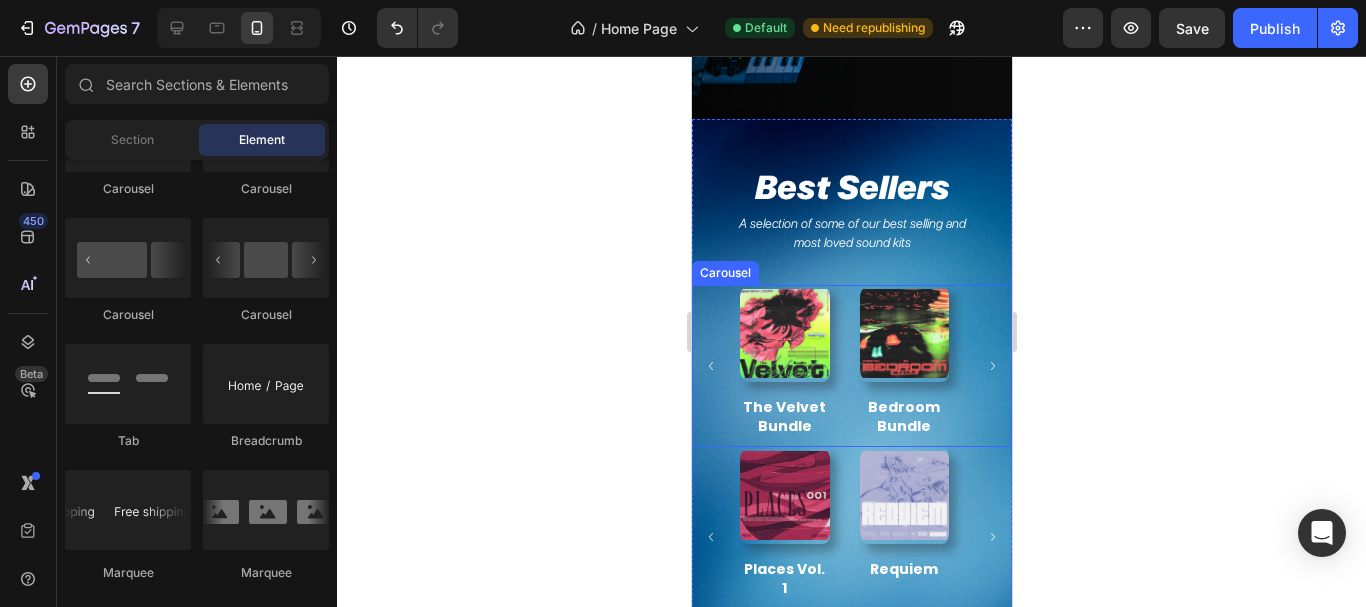 click 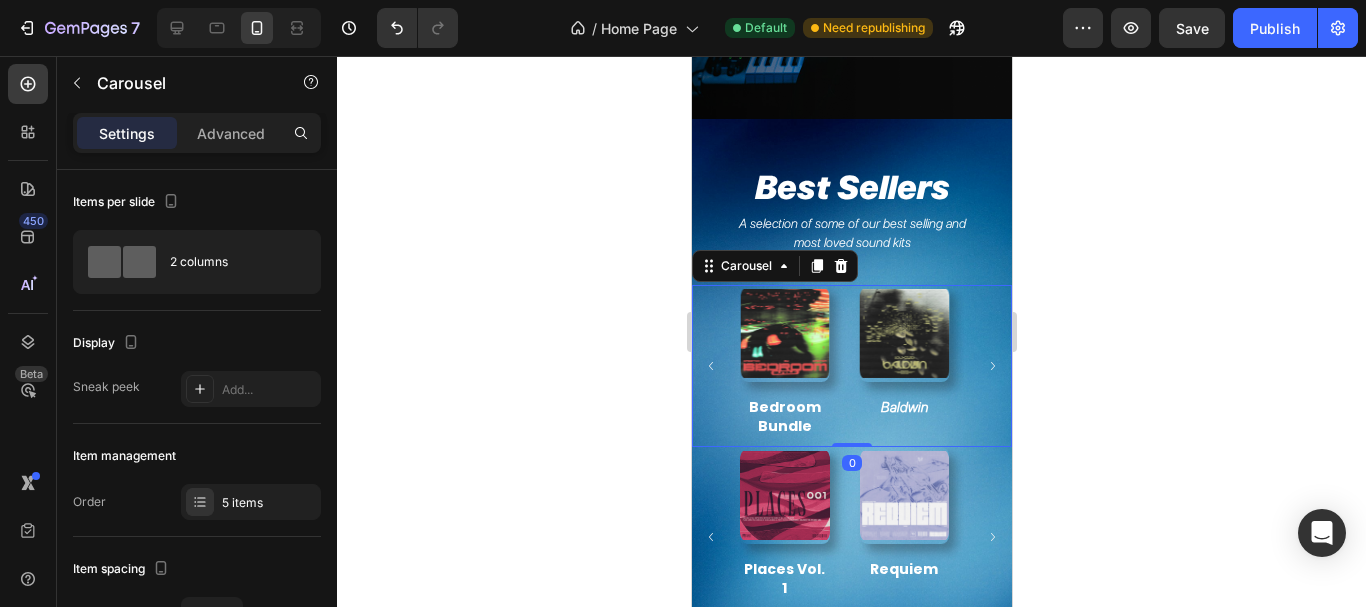 click 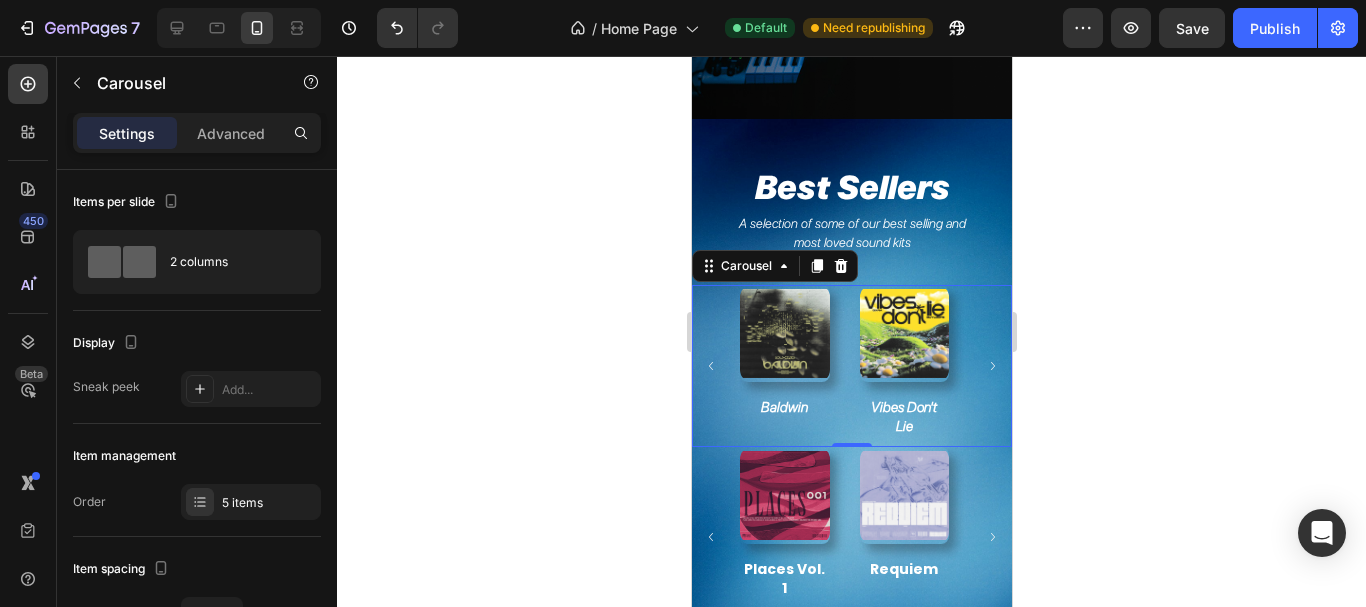 click 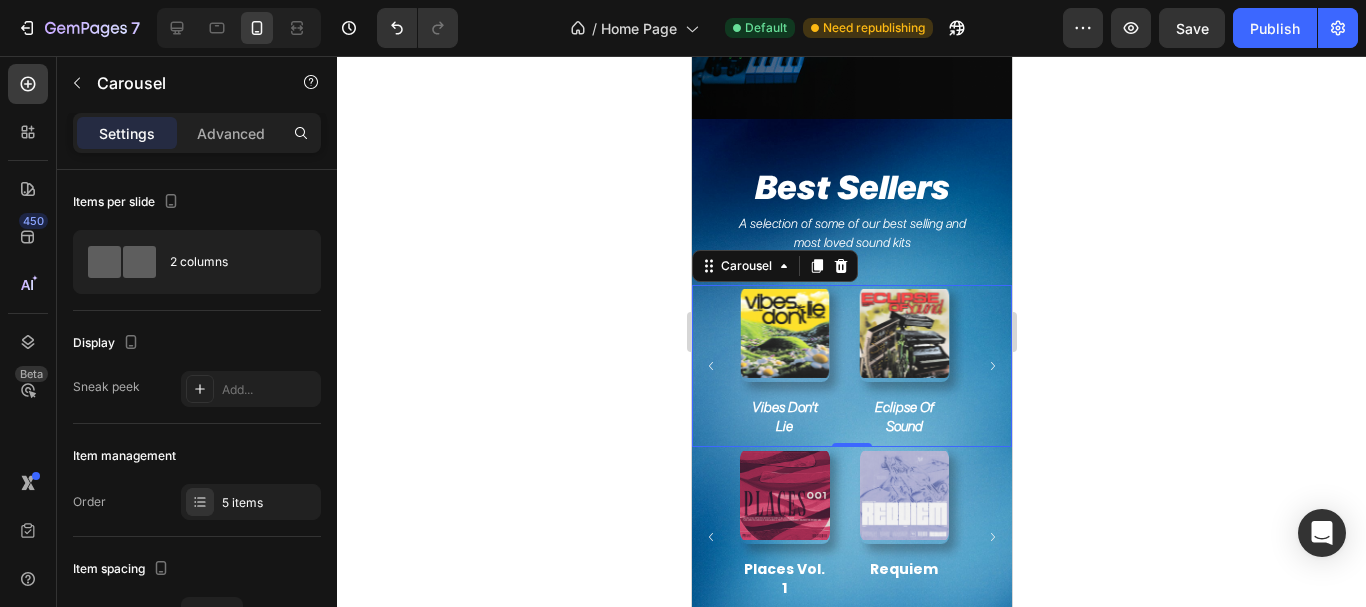click 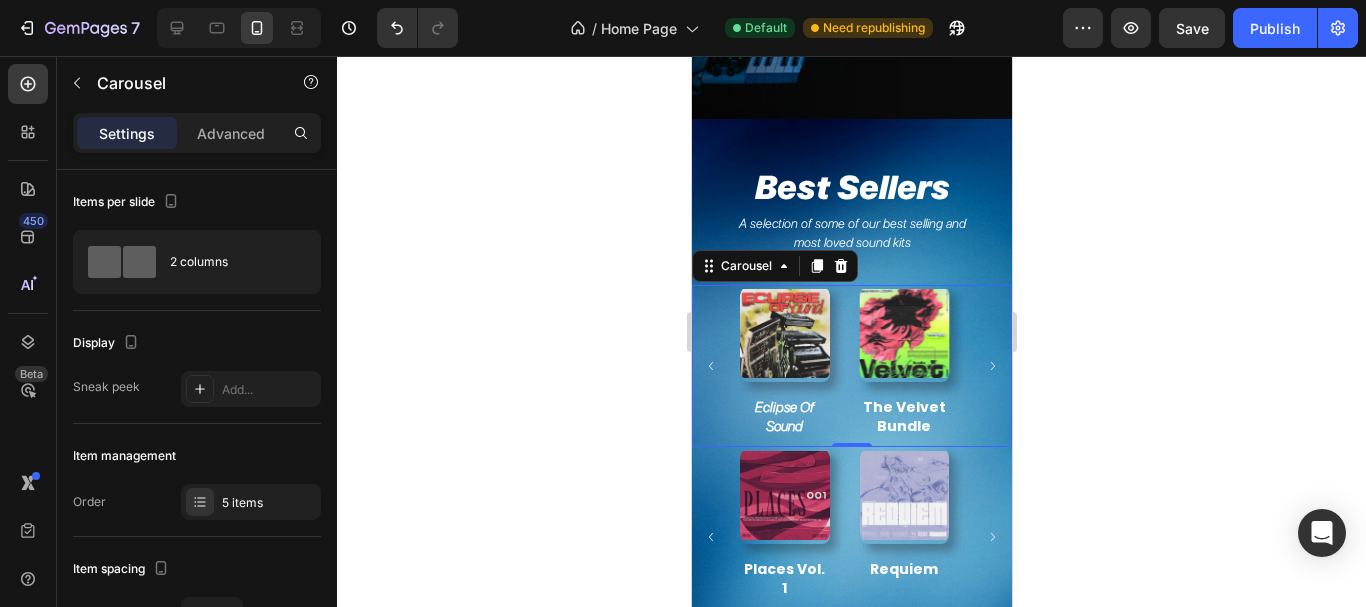 click 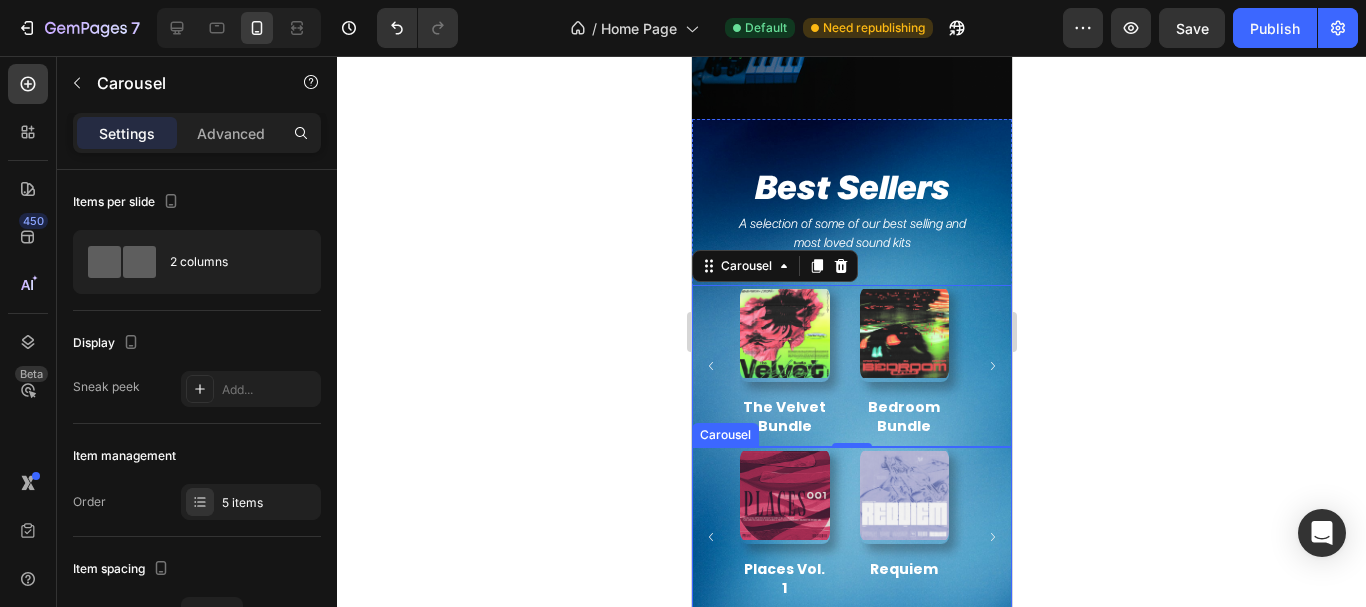 click 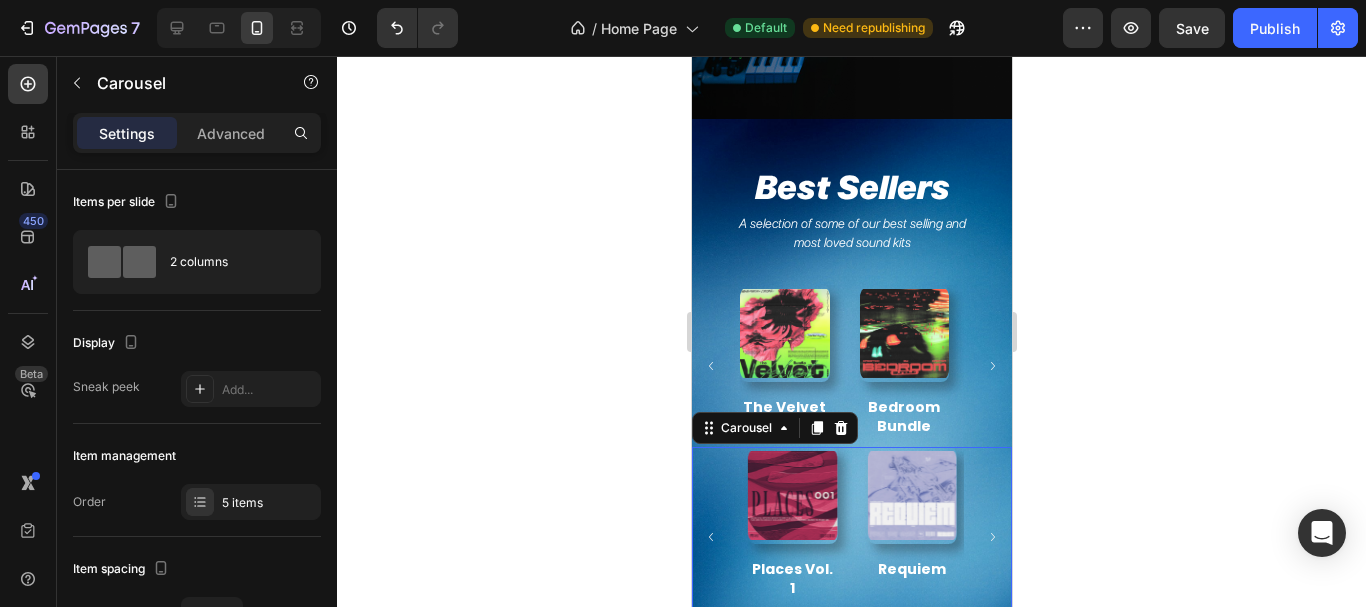 scroll, scrollTop: 584, scrollLeft: 0, axis: vertical 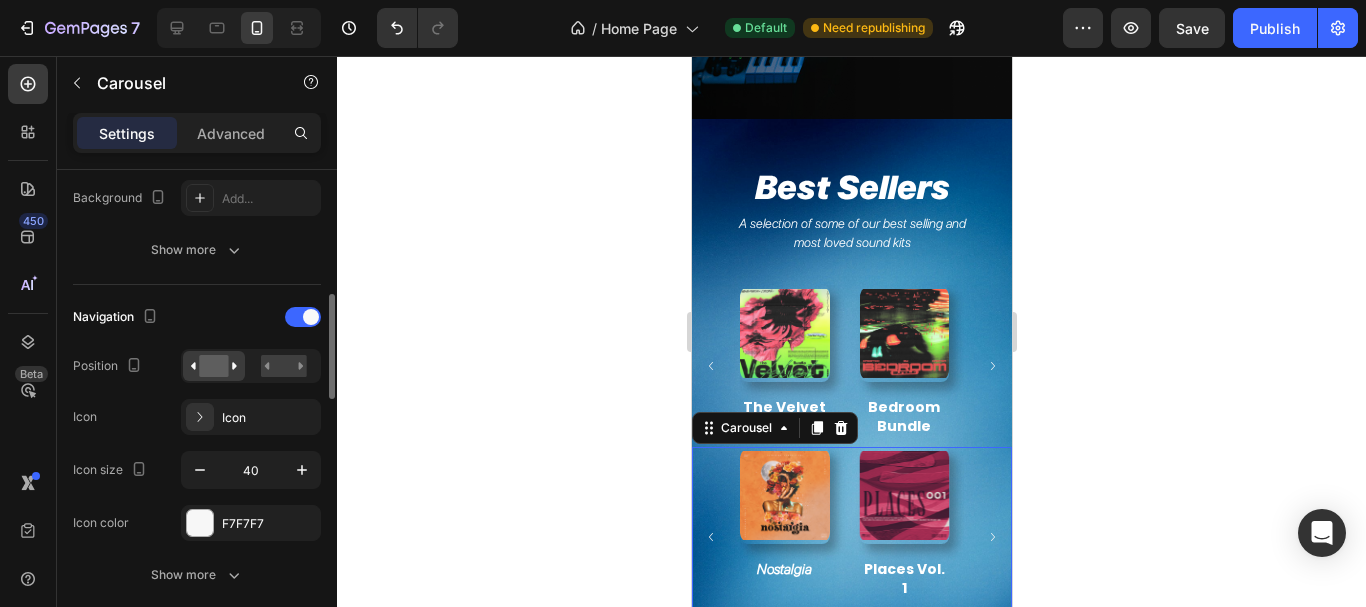 click 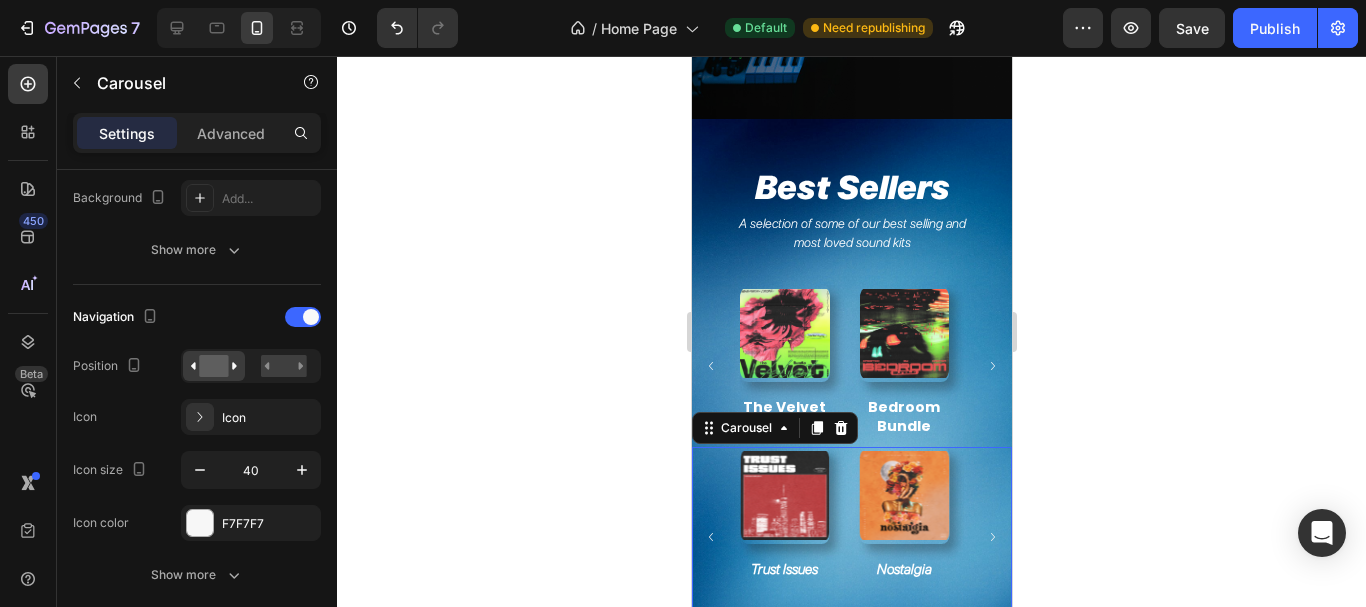 click 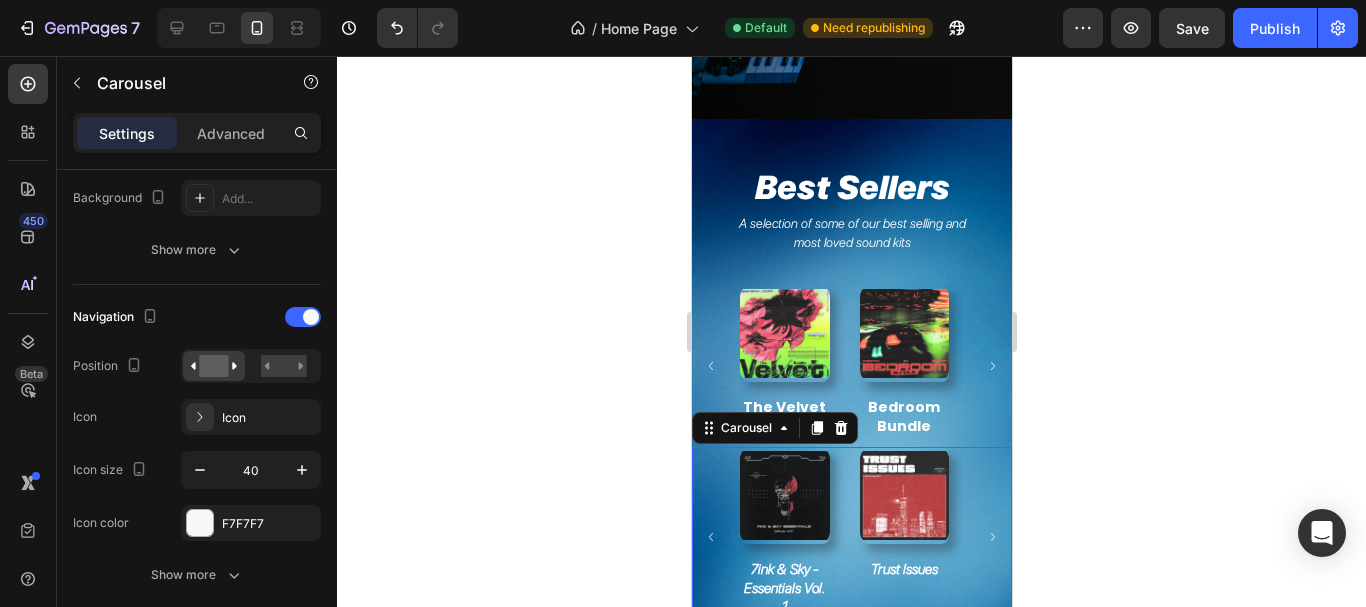 click 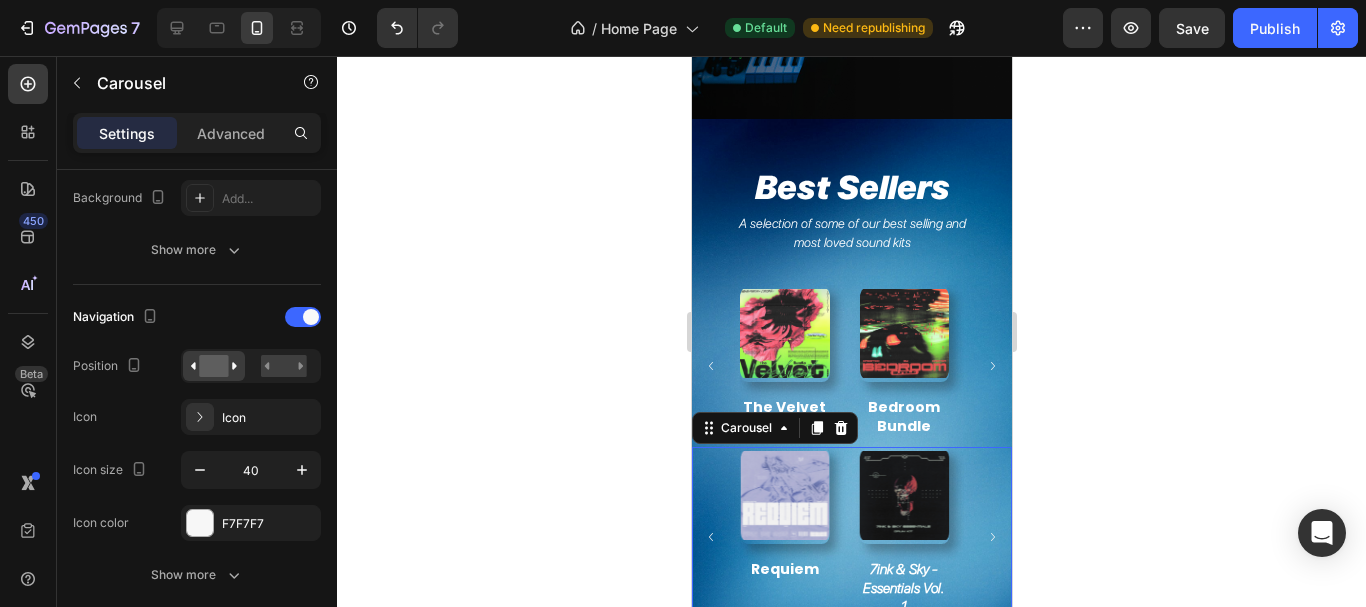 click 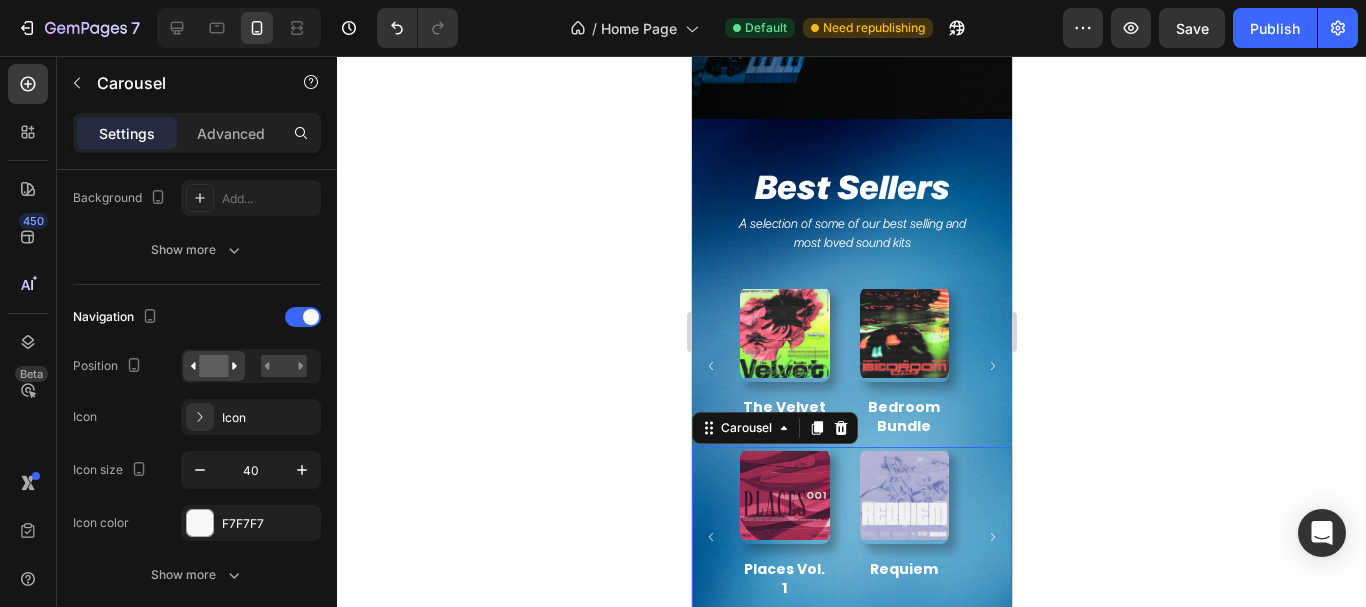 click 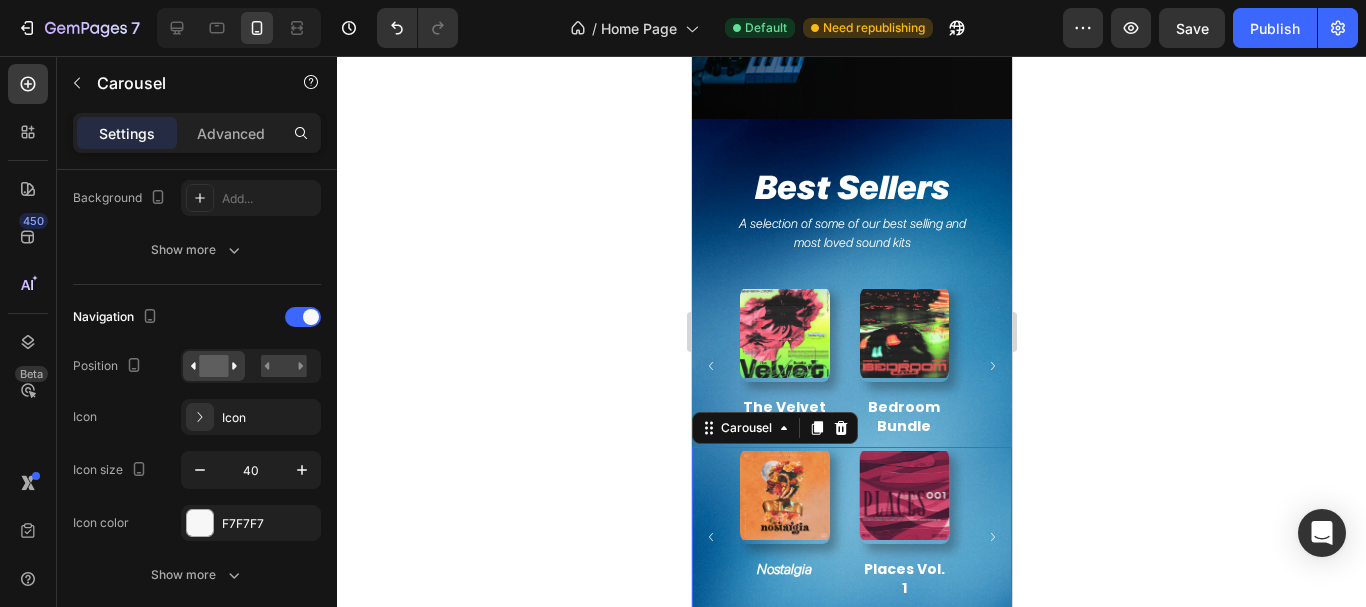 click 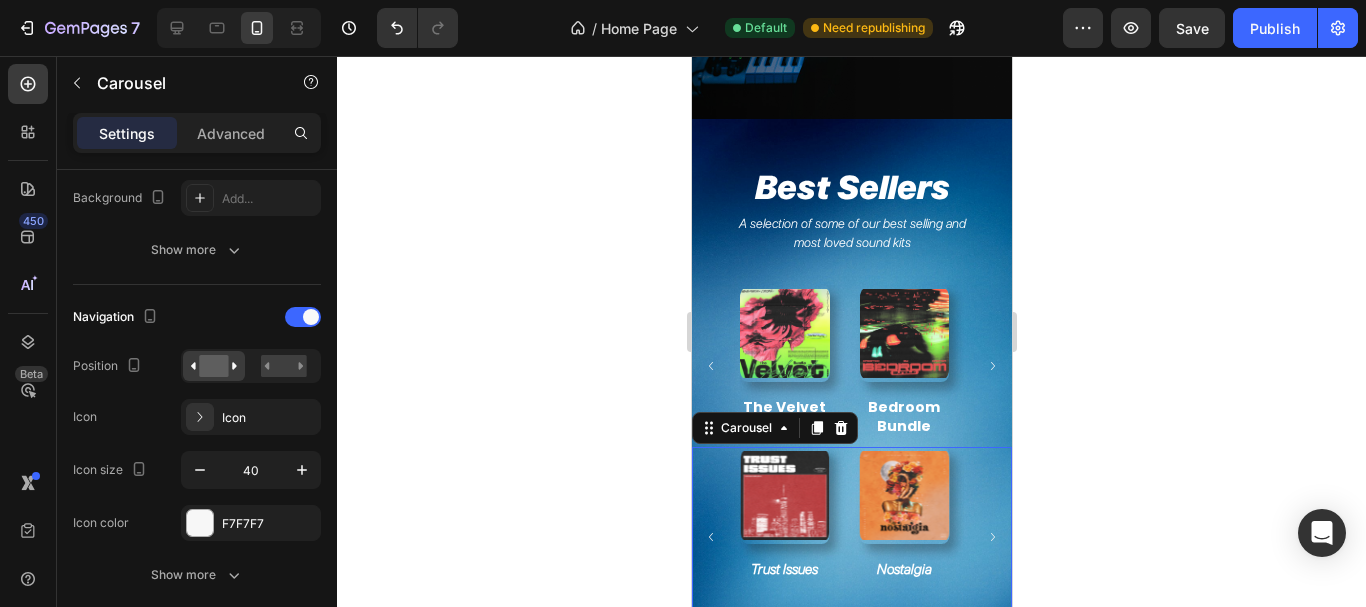 click 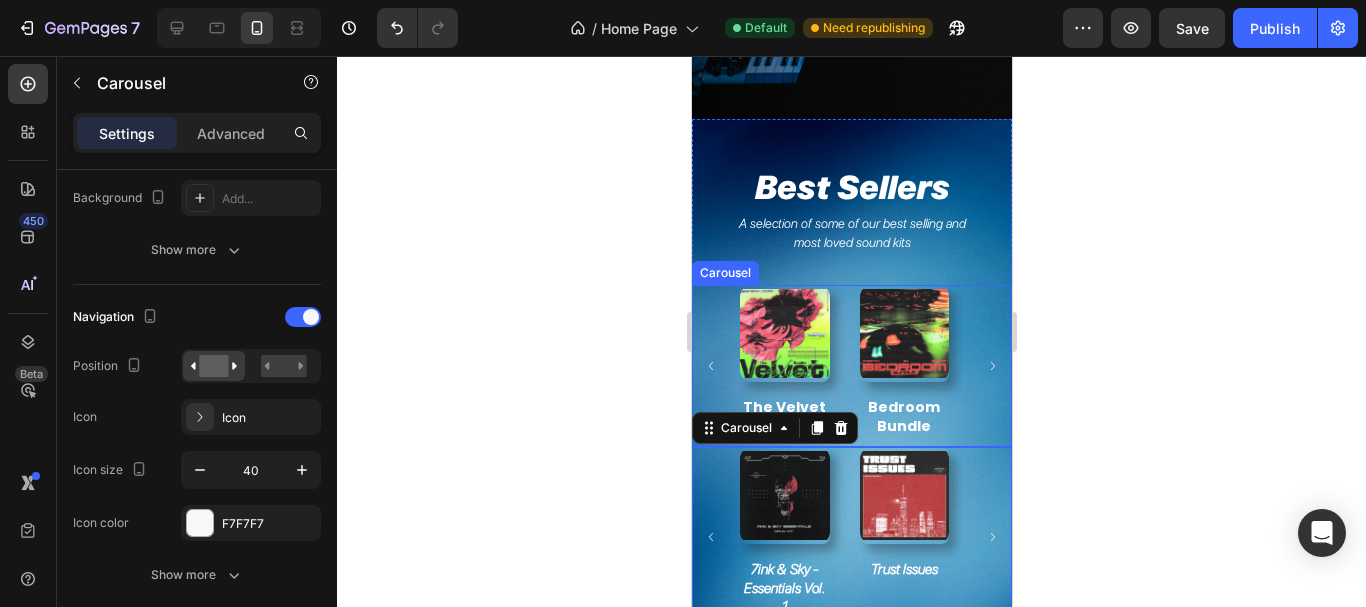 click 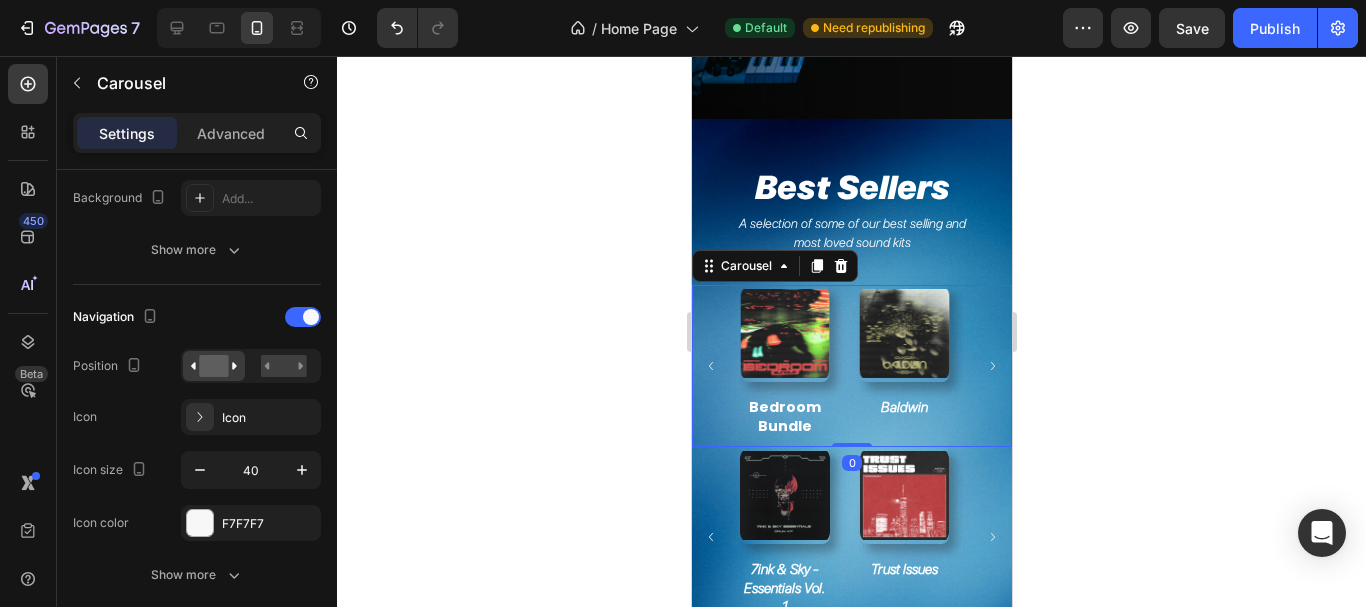 click 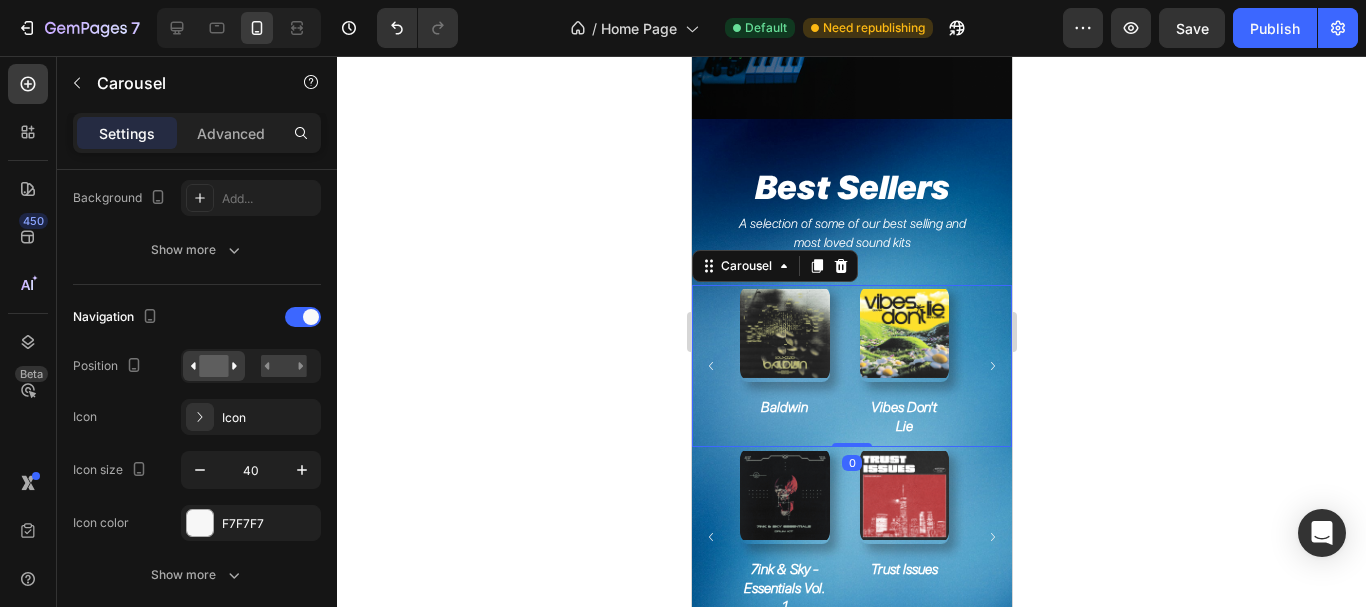 click 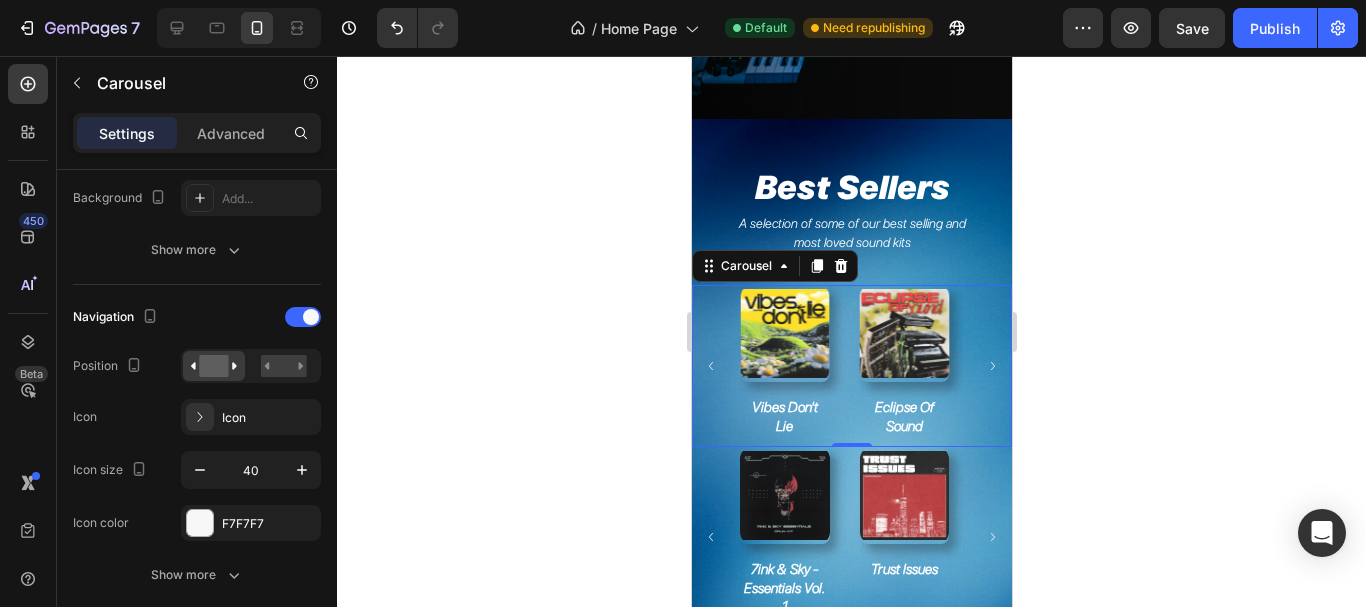 click 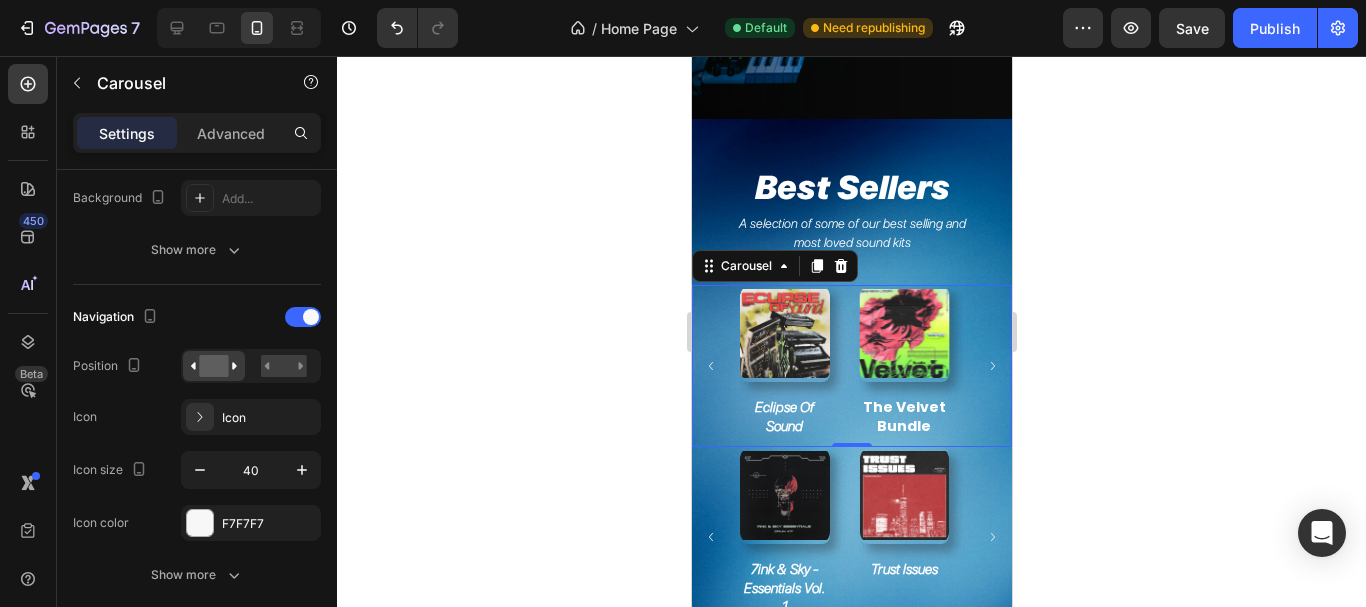 click 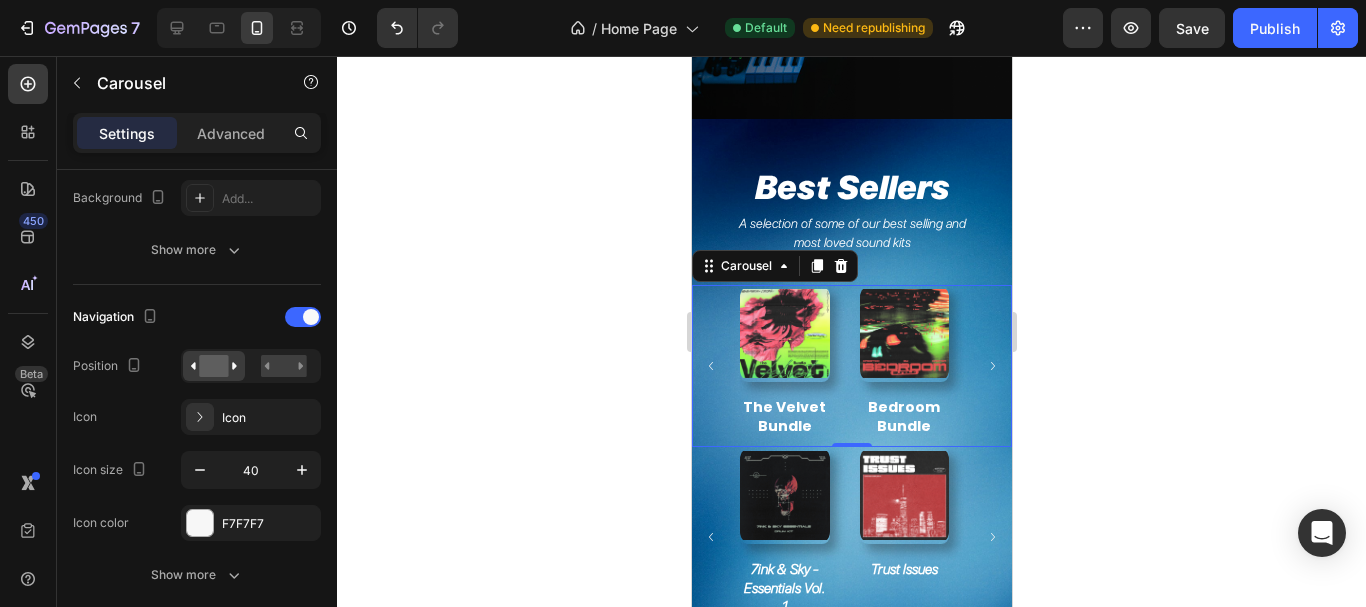 click 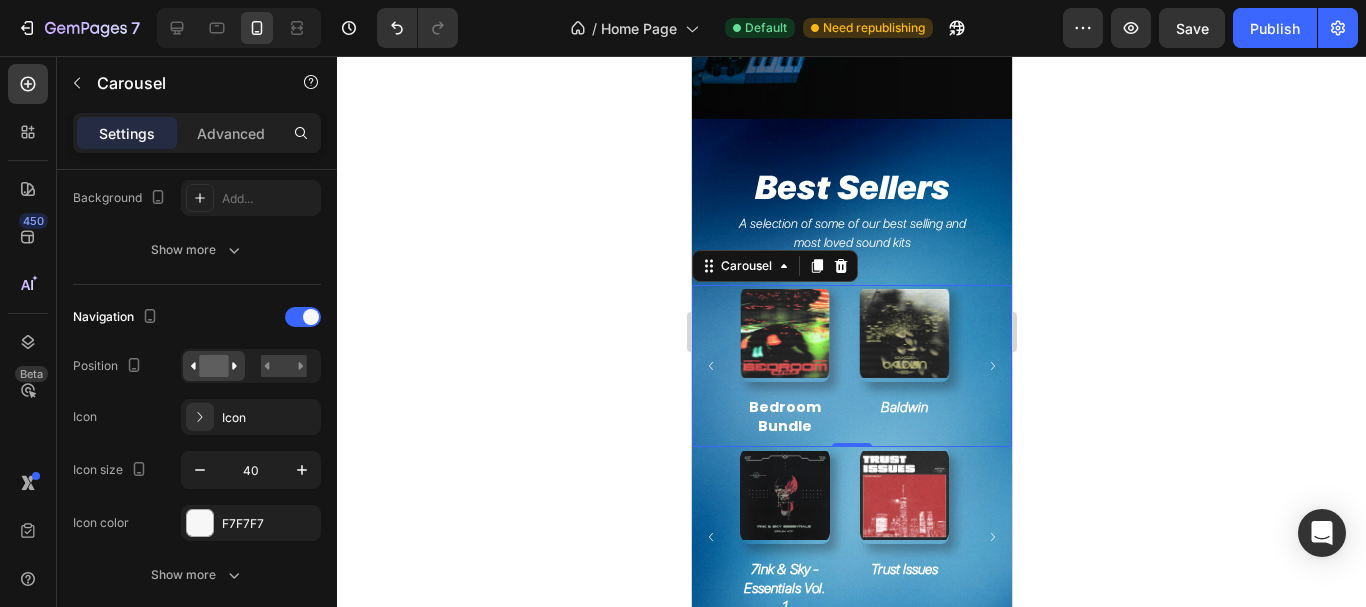 click 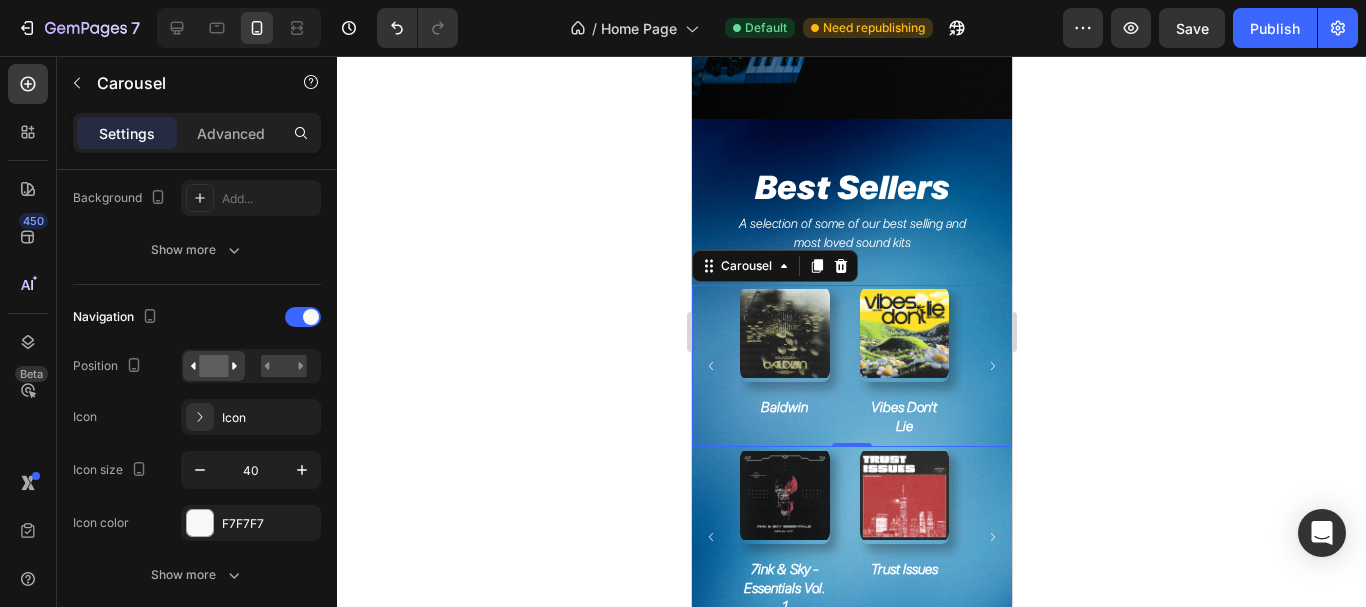 click 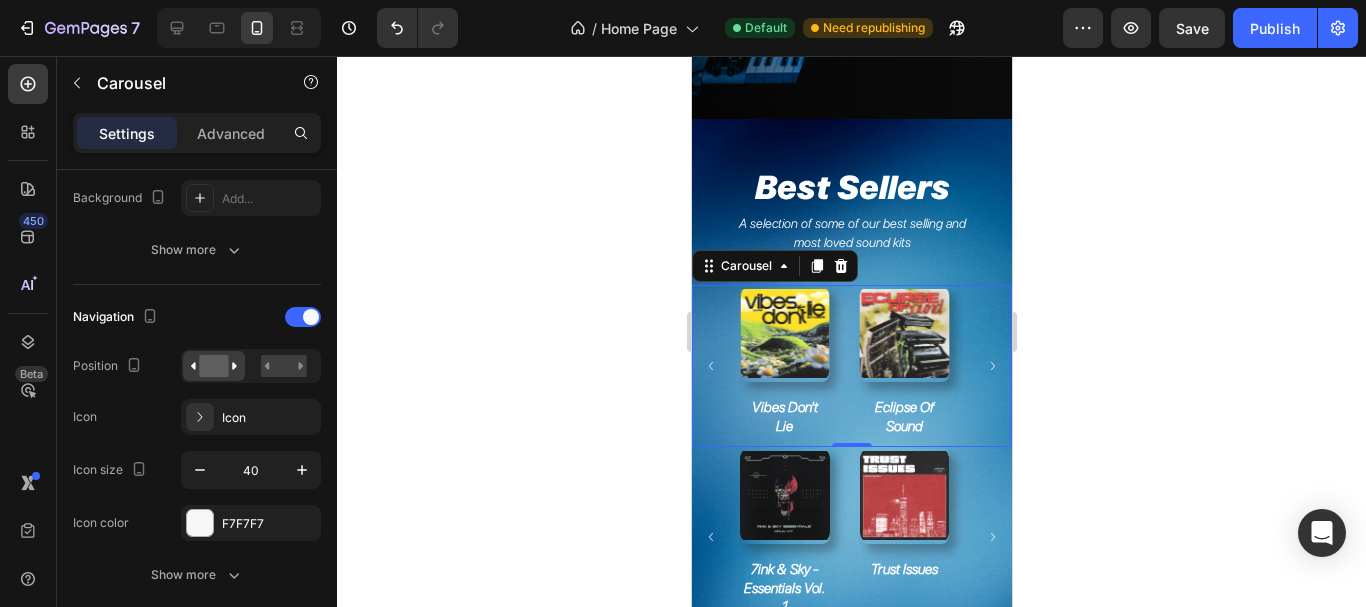click 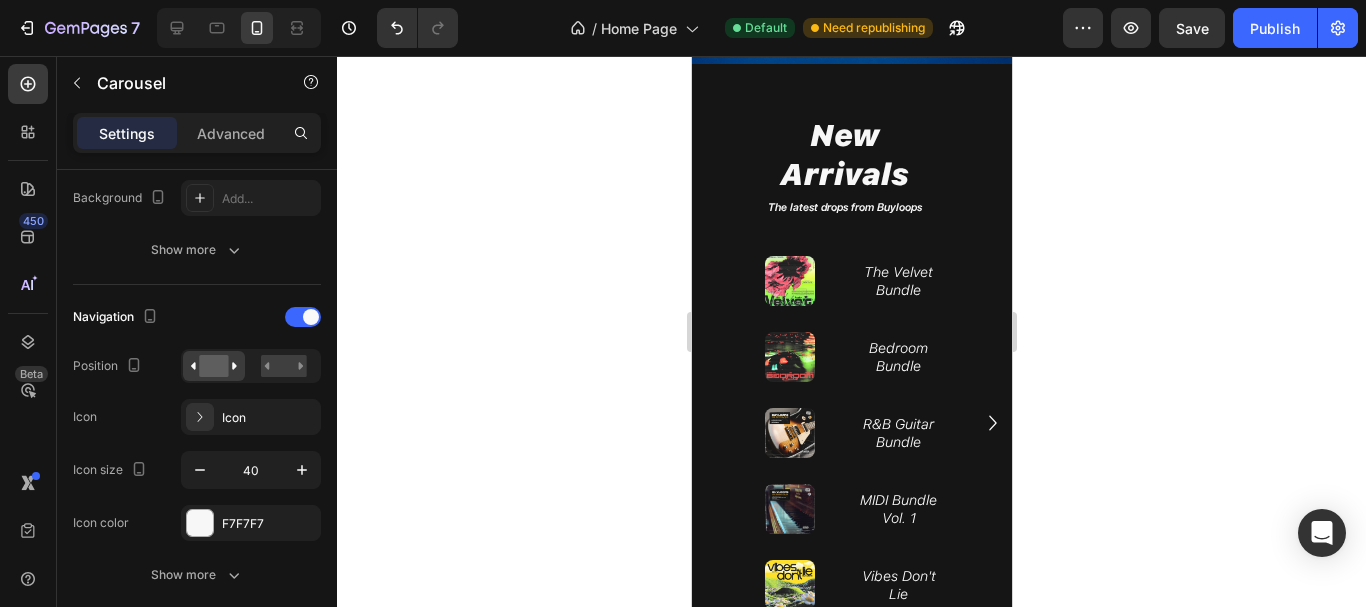 scroll, scrollTop: 1398, scrollLeft: 0, axis: vertical 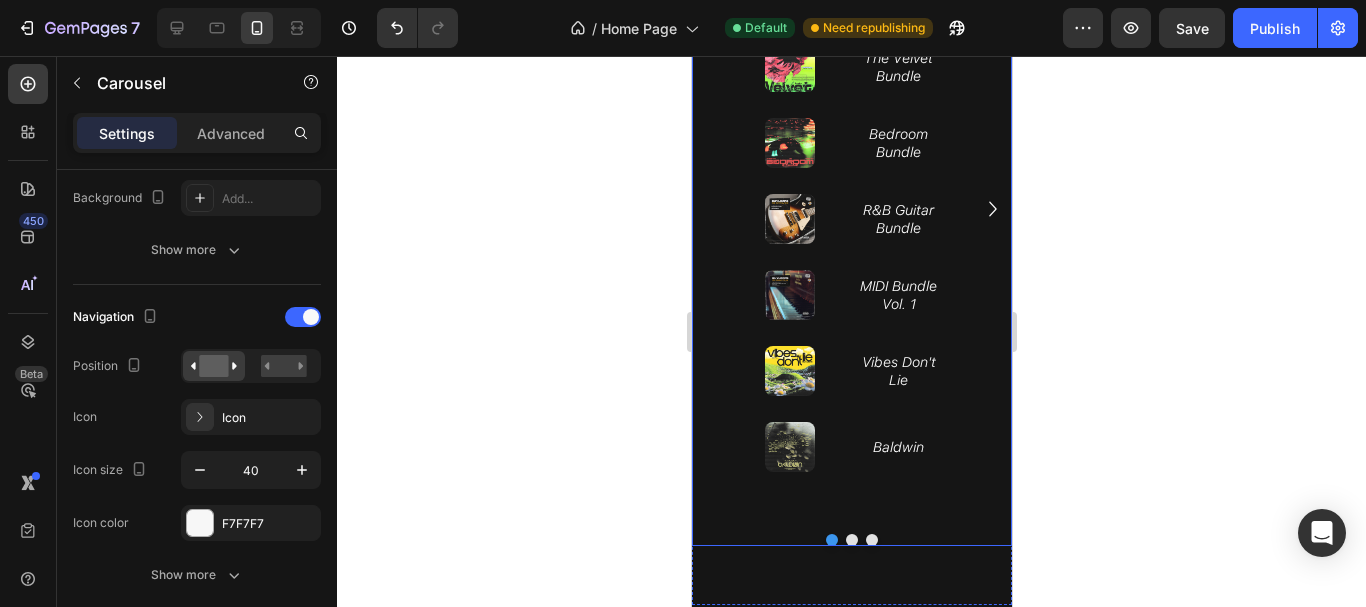 click on "New Arrivals Heading The latest drops from Buyloops Text Block Product Images The Velvet Bundle Product Title Row Row Product List Product Images Bedroom Bundle Product Title Row Row Product List Product Images R&B Guitar Bundle Product Title Row Row Product List Product Images MIDI Bundle Vol. 1 Product Title Row Row Product List Product Images Vibes Don't Lie Product Title Row Row Product List Product Images Baldwin Product Title Row Row Product List Product List Best Deals Heading Our highest discounted sound packs Text Block Product Images The Velvet Bundle Product Title Row Row Product List Product Images Bedroom Bundle Product Title Row Row Product List Product Images R&B Guitar Bundle Product Title Row Row Product List Product Images MIDI Bundle Vol. 1 Product Title Row Row Product List Product Images Vibes Don't Lie Product Title Row Row Product List Product Images Baldwin Product Title Row Row Product List Product List Underrated Gems Heading Text Block" at bounding box center (851, 208) 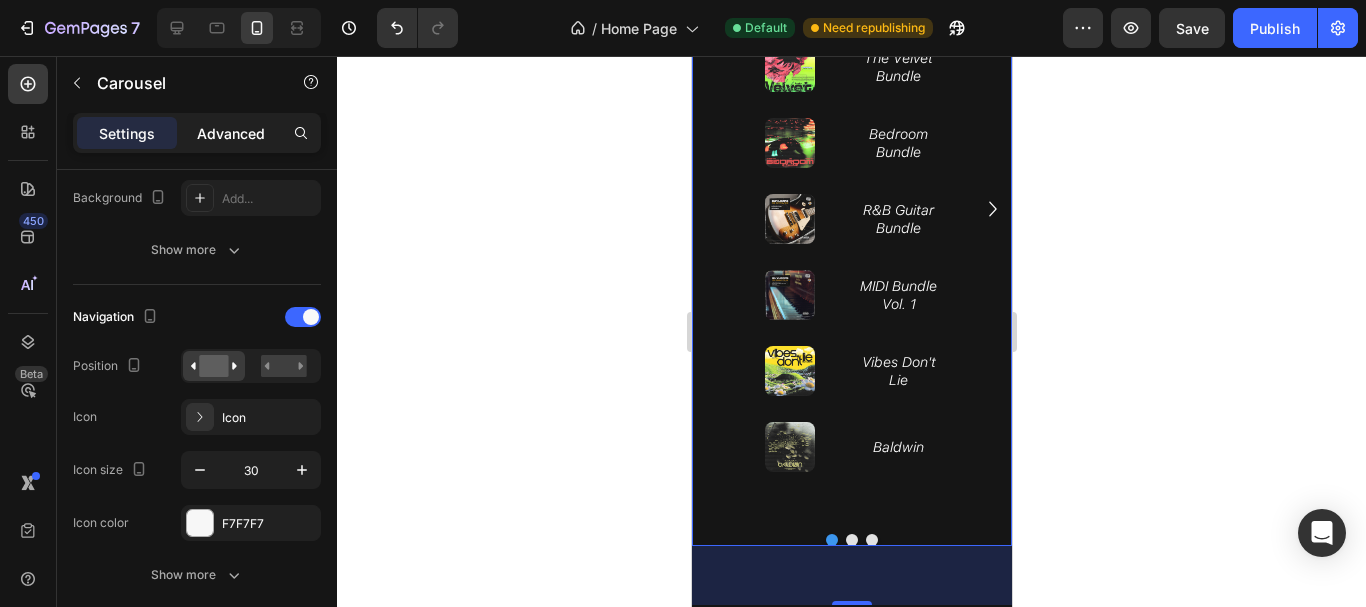 click on "Advanced" at bounding box center [231, 133] 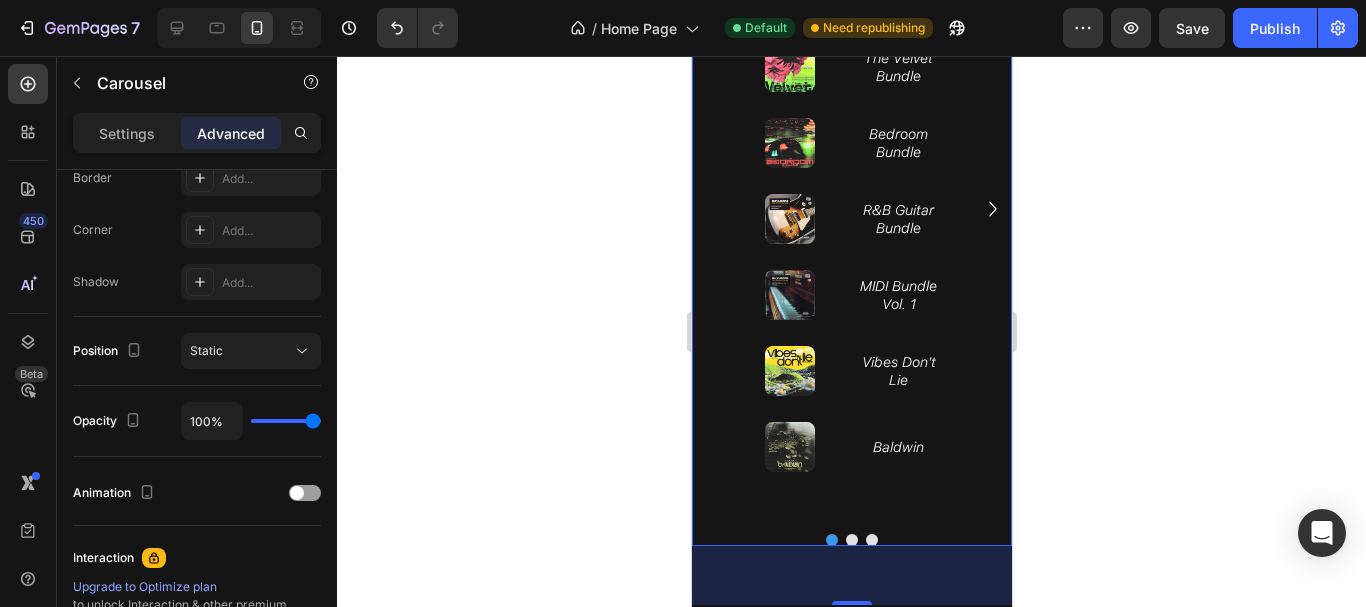 scroll, scrollTop: 0, scrollLeft: 0, axis: both 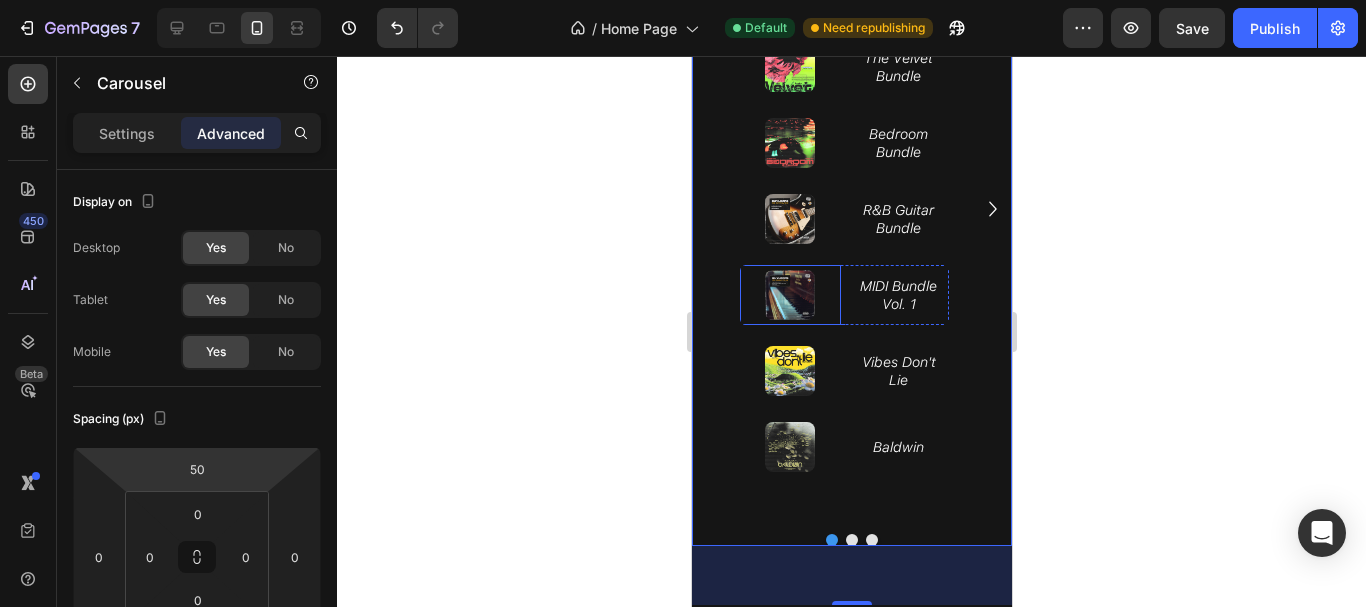 click at bounding box center [789, 295] 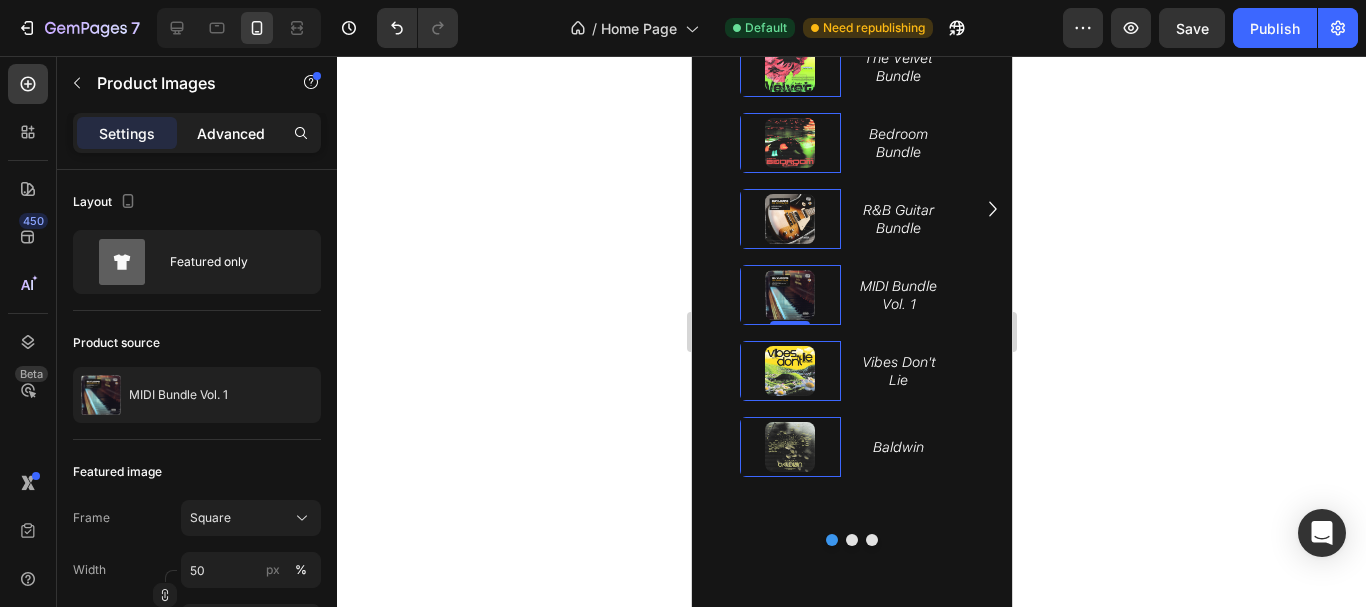 click on "Advanced" at bounding box center [231, 133] 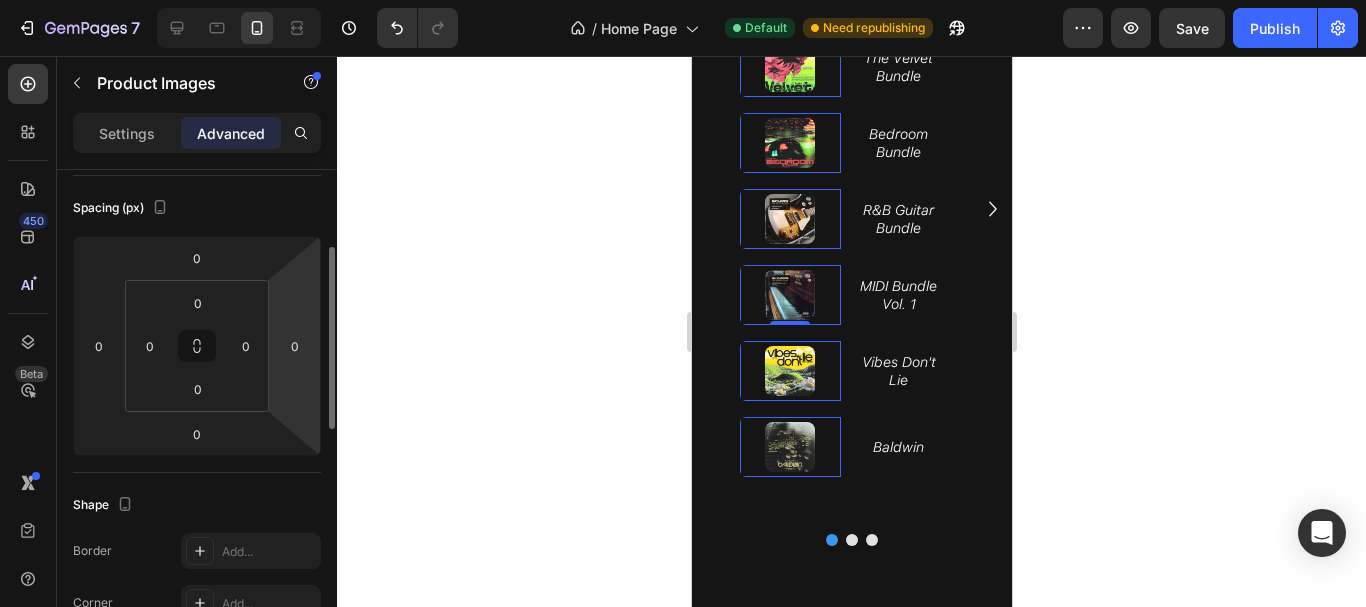 scroll, scrollTop: 209, scrollLeft: 0, axis: vertical 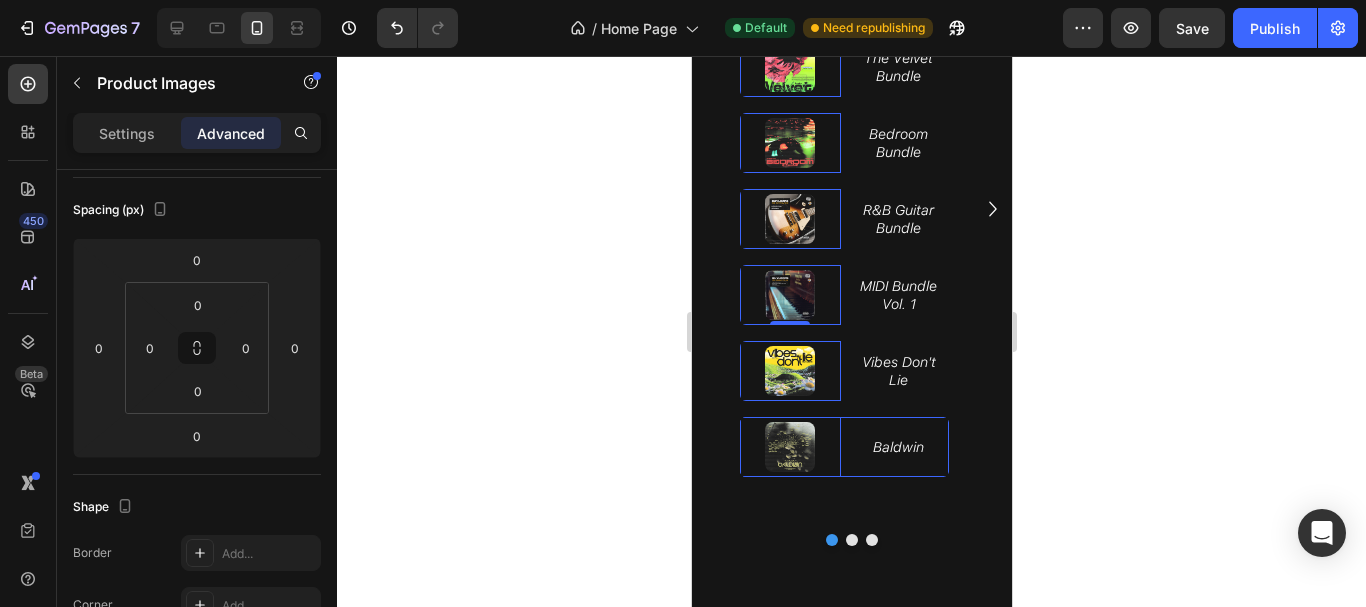 click on "Baldwin Product Title" at bounding box center [898, 67] 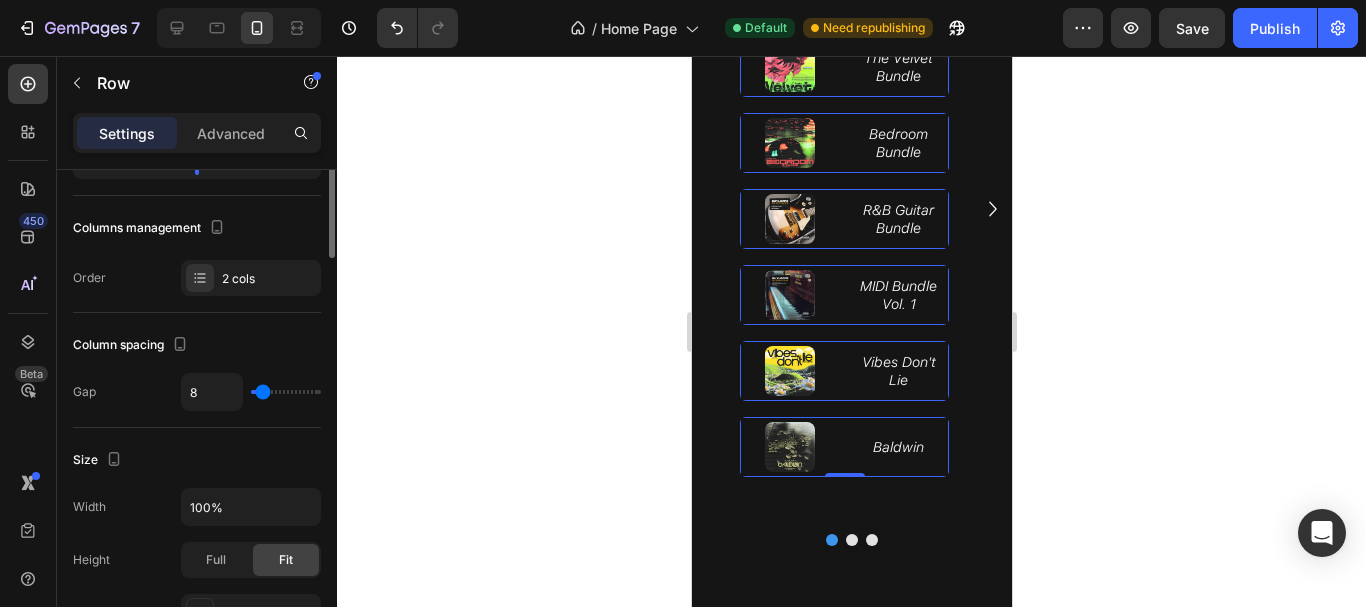 scroll, scrollTop: 0, scrollLeft: 0, axis: both 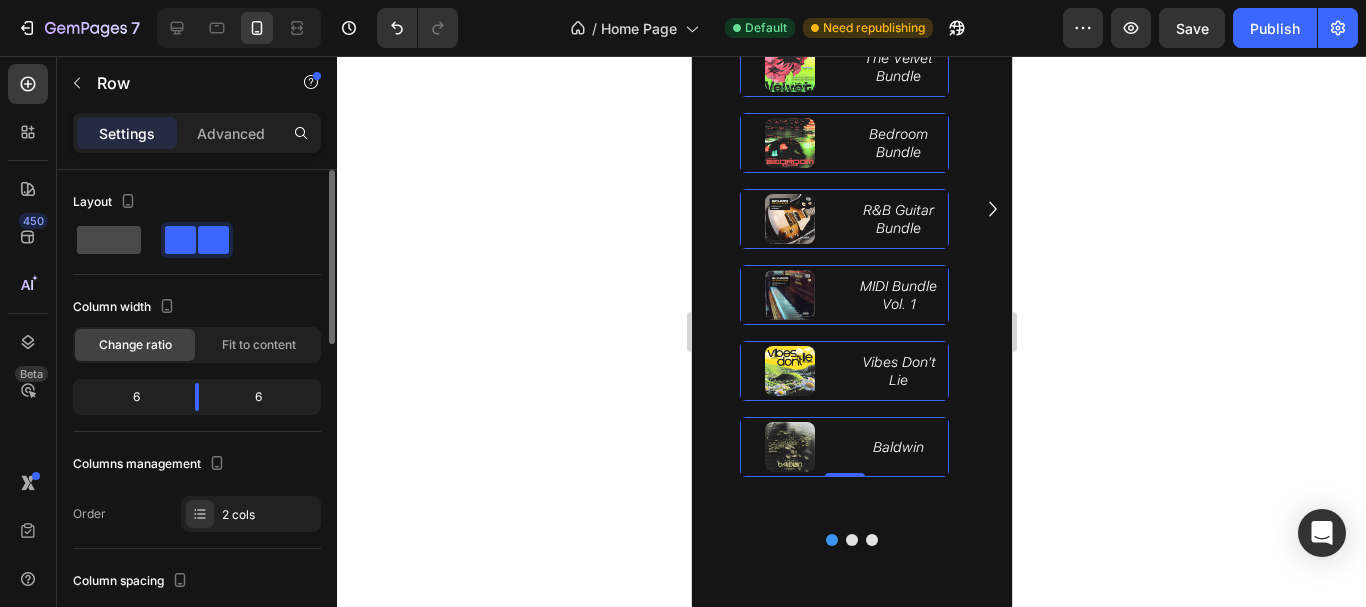 click 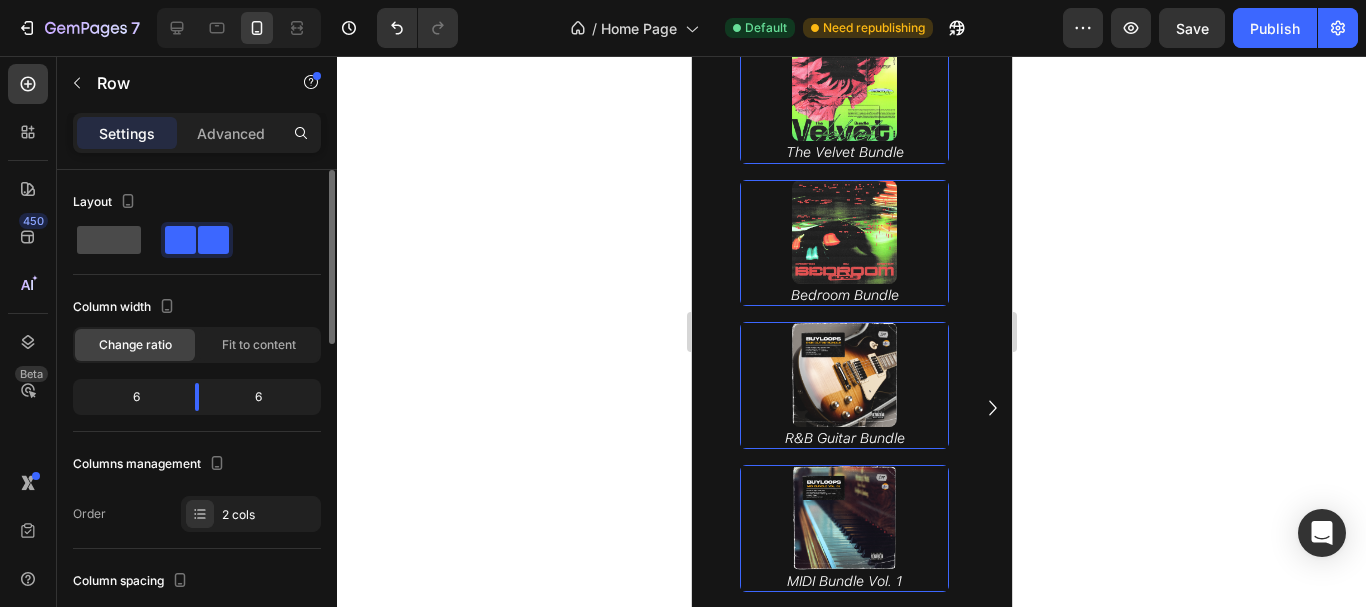 type on "0" 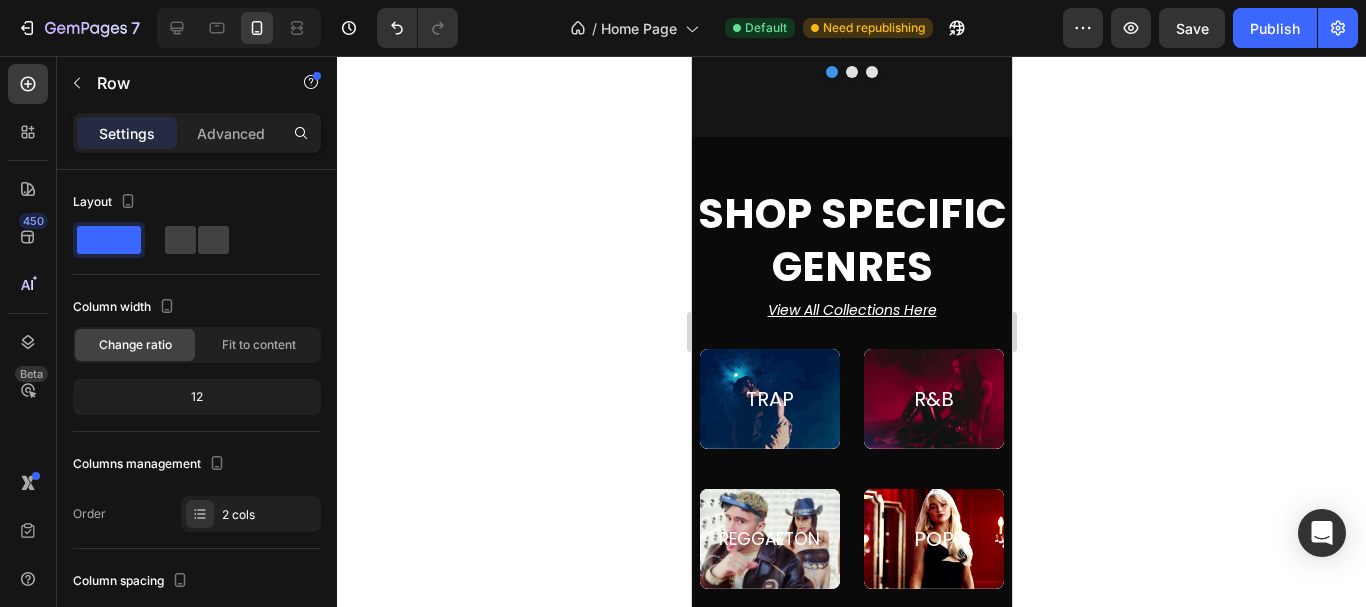 scroll, scrollTop: 2425, scrollLeft: 0, axis: vertical 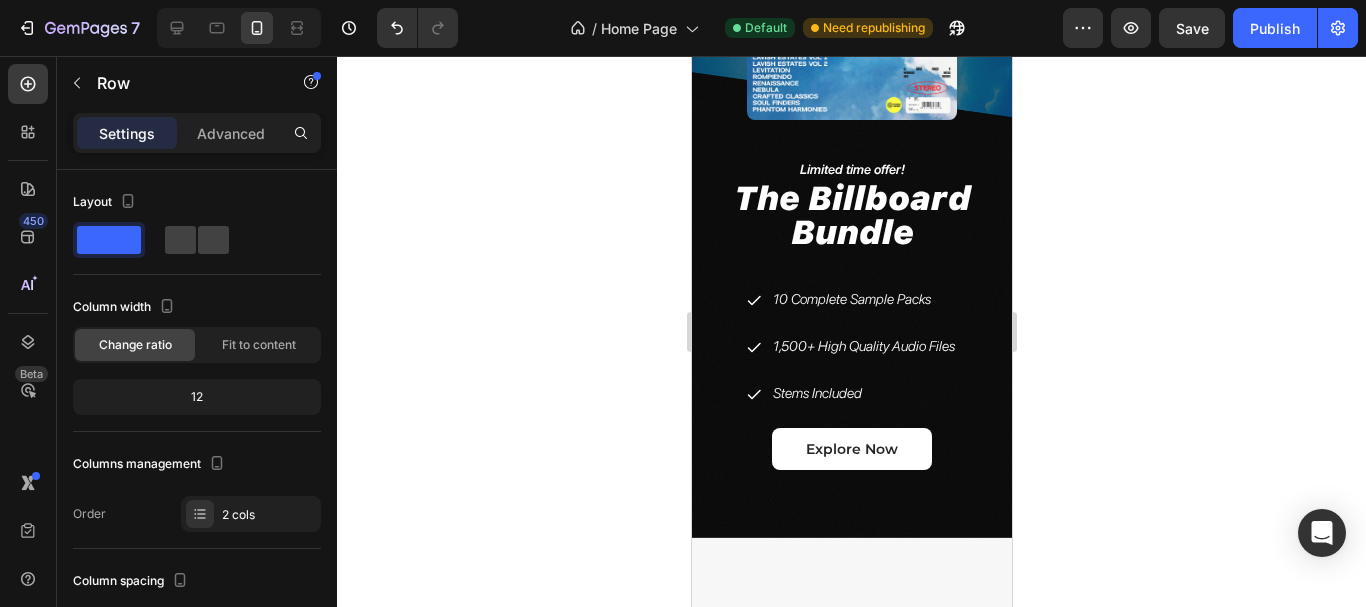 click on "10 Complete Sample Packs
1,500+ High Quality Audio Files
Stems Included" at bounding box center [851, 347] 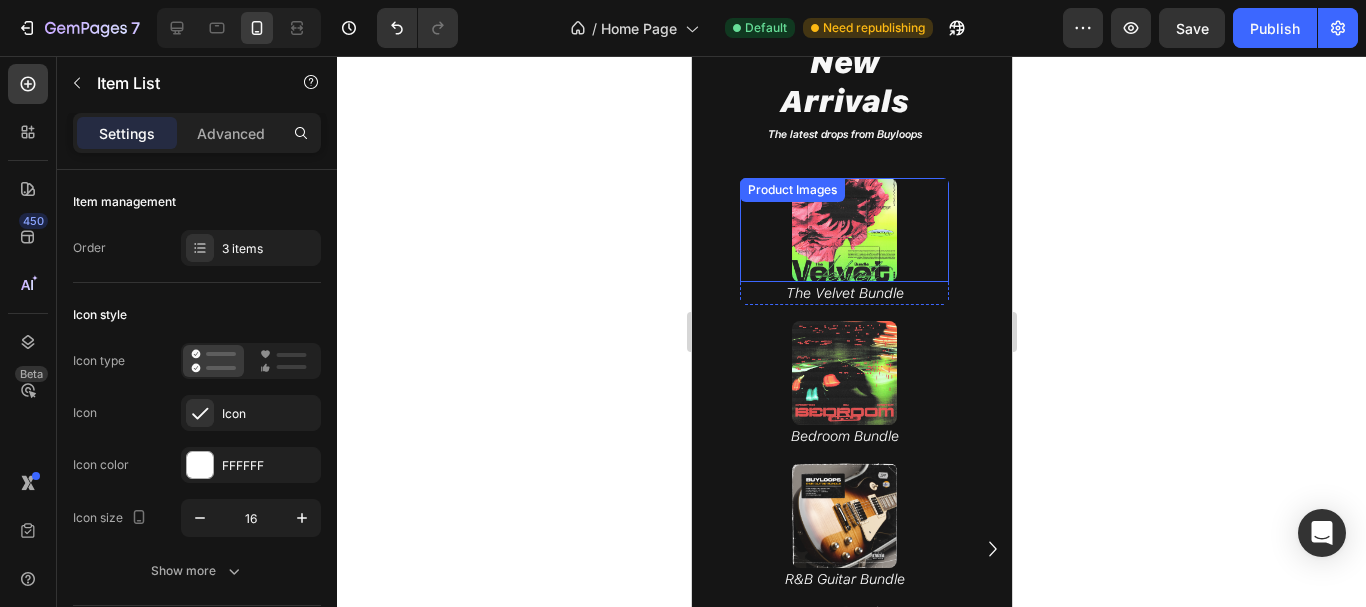 scroll, scrollTop: 1117, scrollLeft: 0, axis: vertical 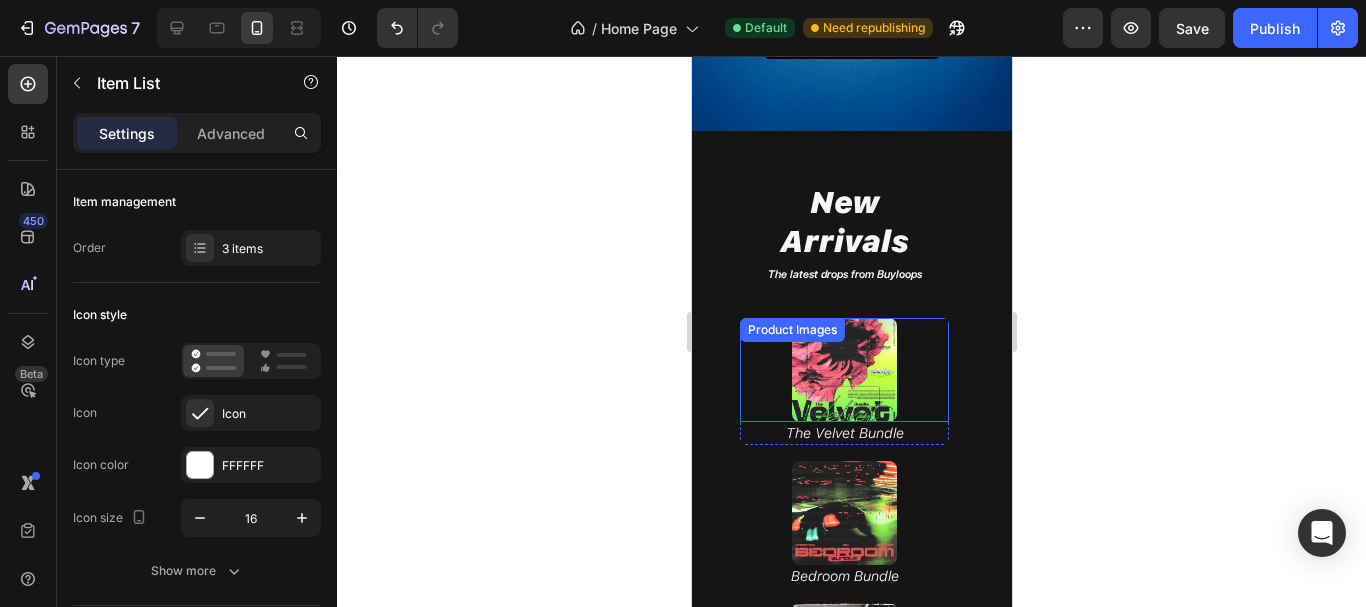 click at bounding box center (843, 370) 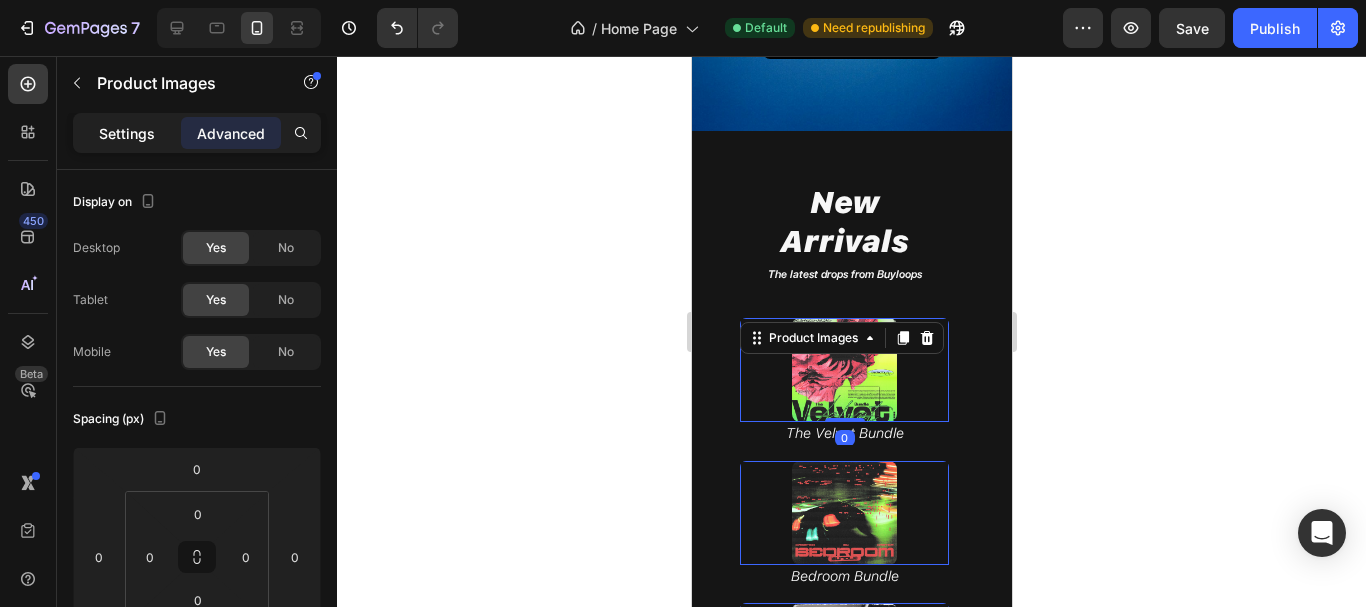 click on "Settings" at bounding box center (127, 133) 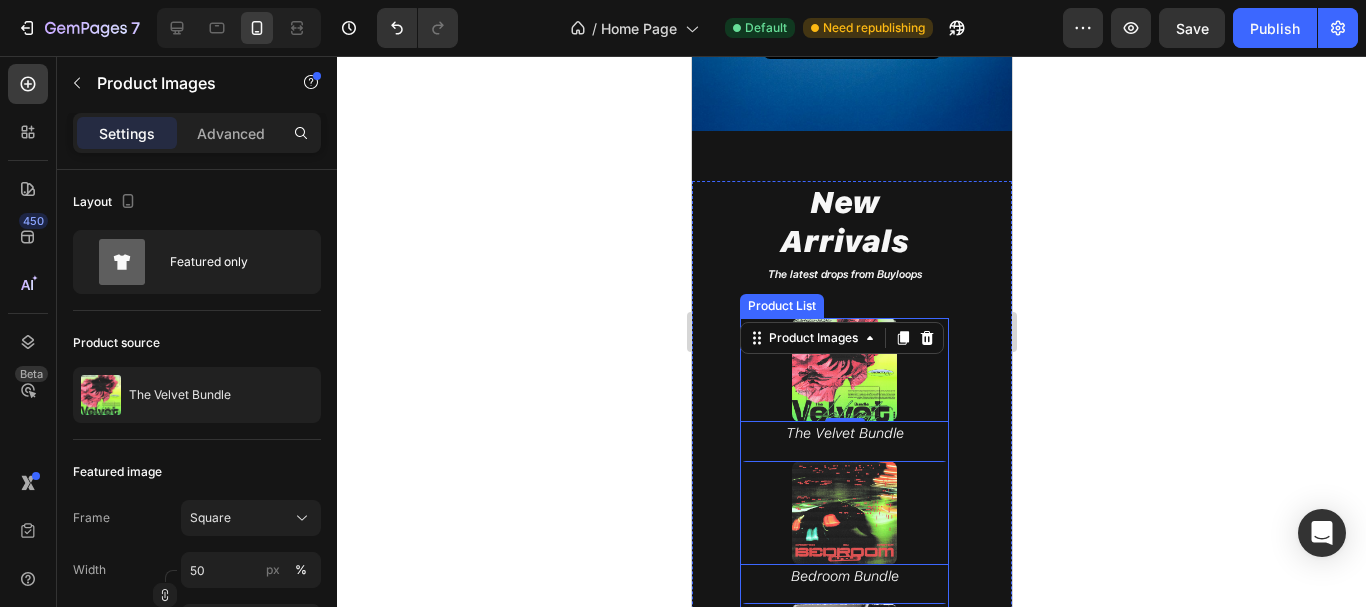 click on "Product Images   0 The Velvet Bundle Product Title Row Row Product List Product Images   0 Bedroom Bundle Product Title Row Row Product List Product Images   0 R&B Guitar Bundle Product Title Row Row Product List Product Images   0 MIDI Bundle Vol. 1 Product Title Row Row Product List Product Images   0 Vibes Don't Lie Product Title Row Row Product List Product Images   0 Baldwin Product Title Row Row Product List" at bounding box center (843, 738) 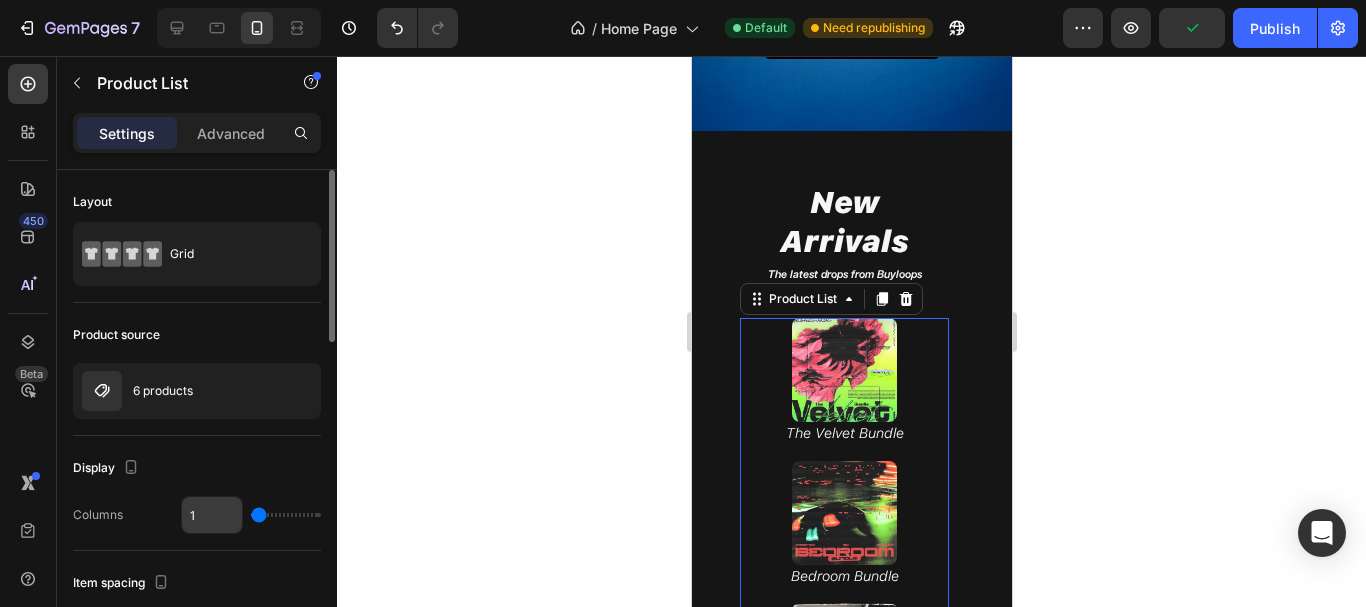 click on "1" at bounding box center [212, 515] 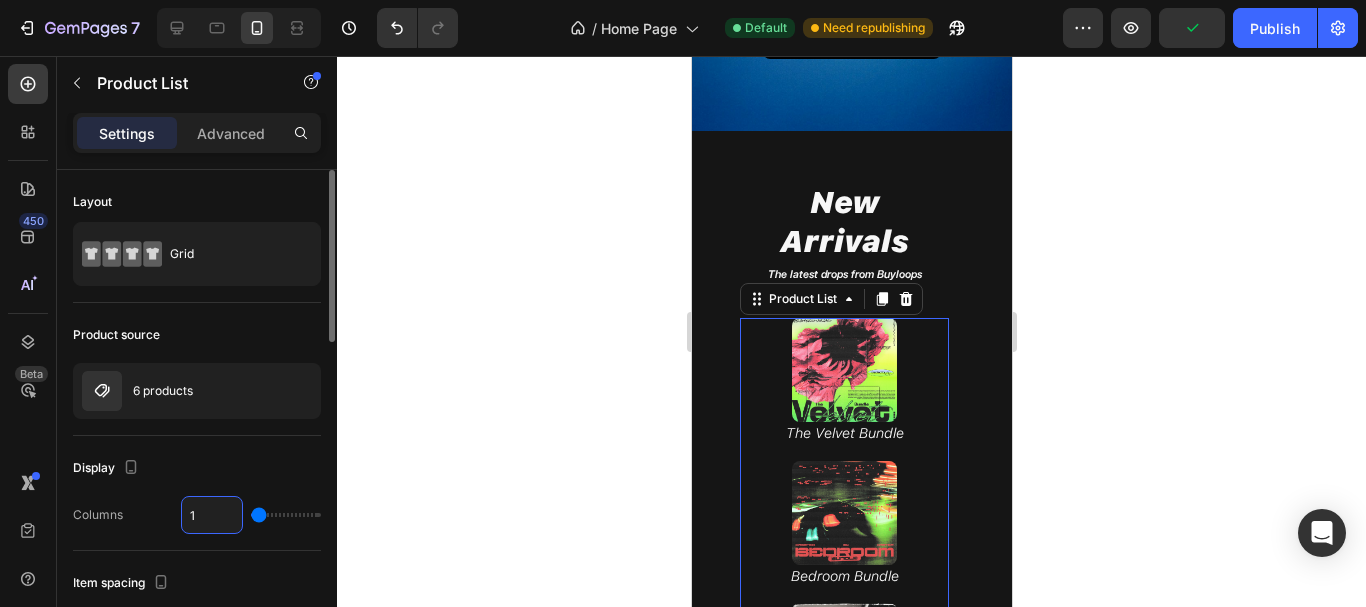 click on "1" at bounding box center (212, 515) 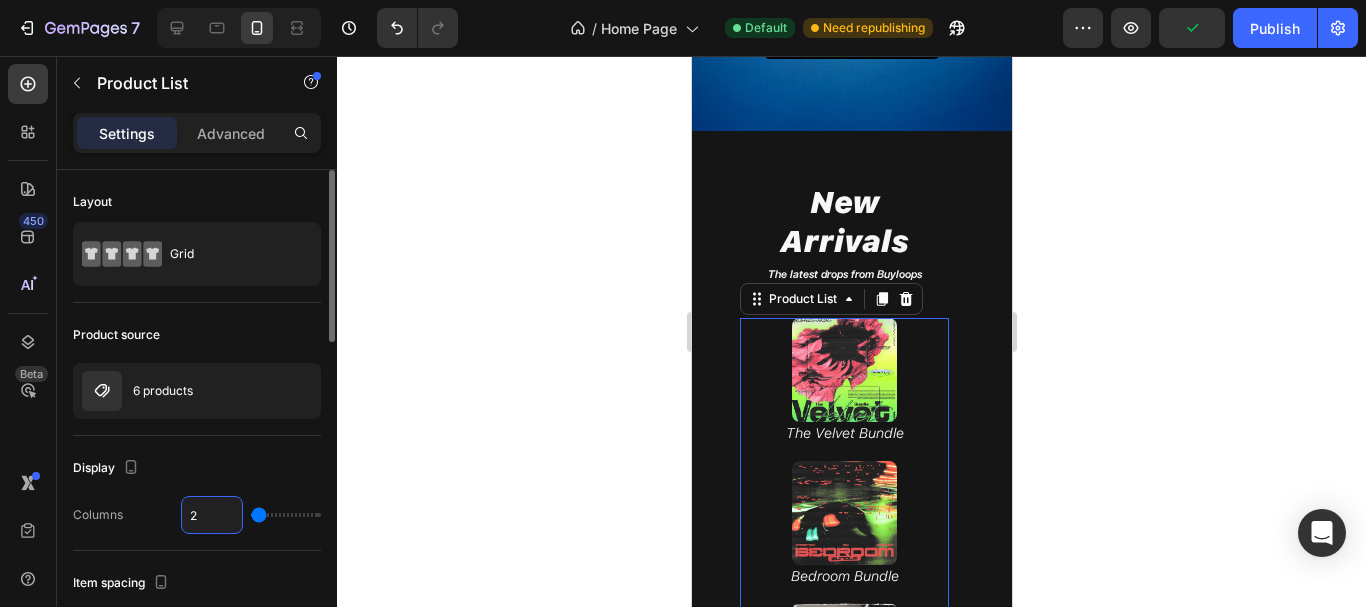 type on "2" 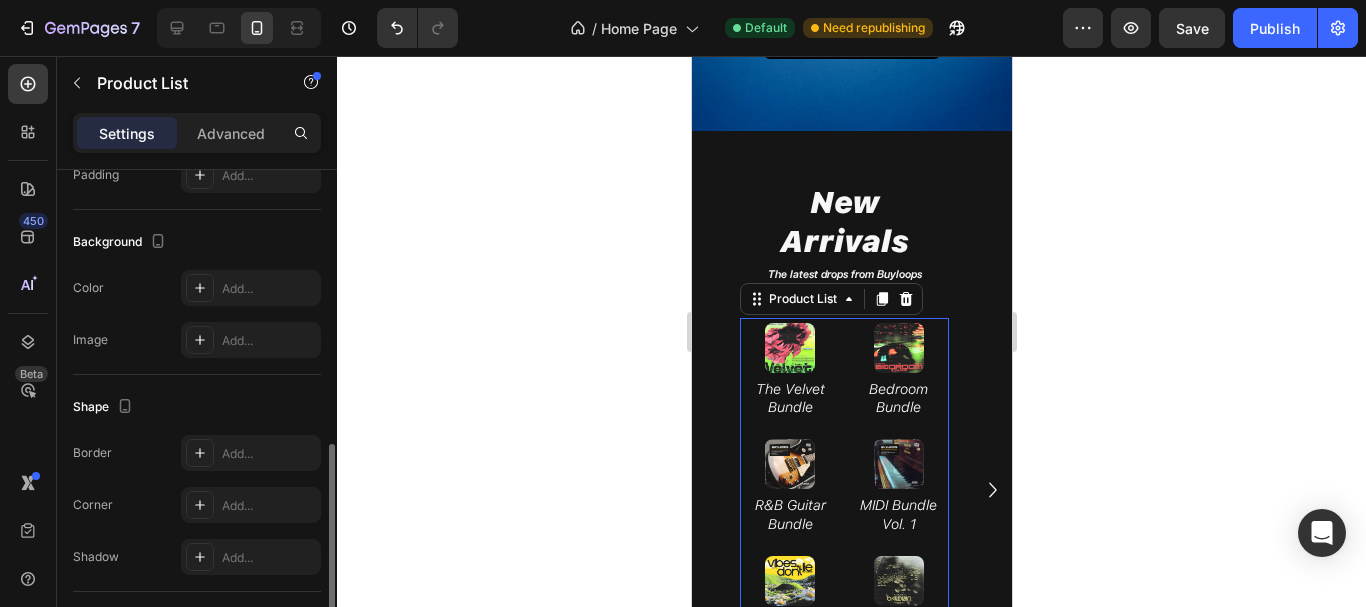 scroll, scrollTop: 830, scrollLeft: 0, axis: vertical 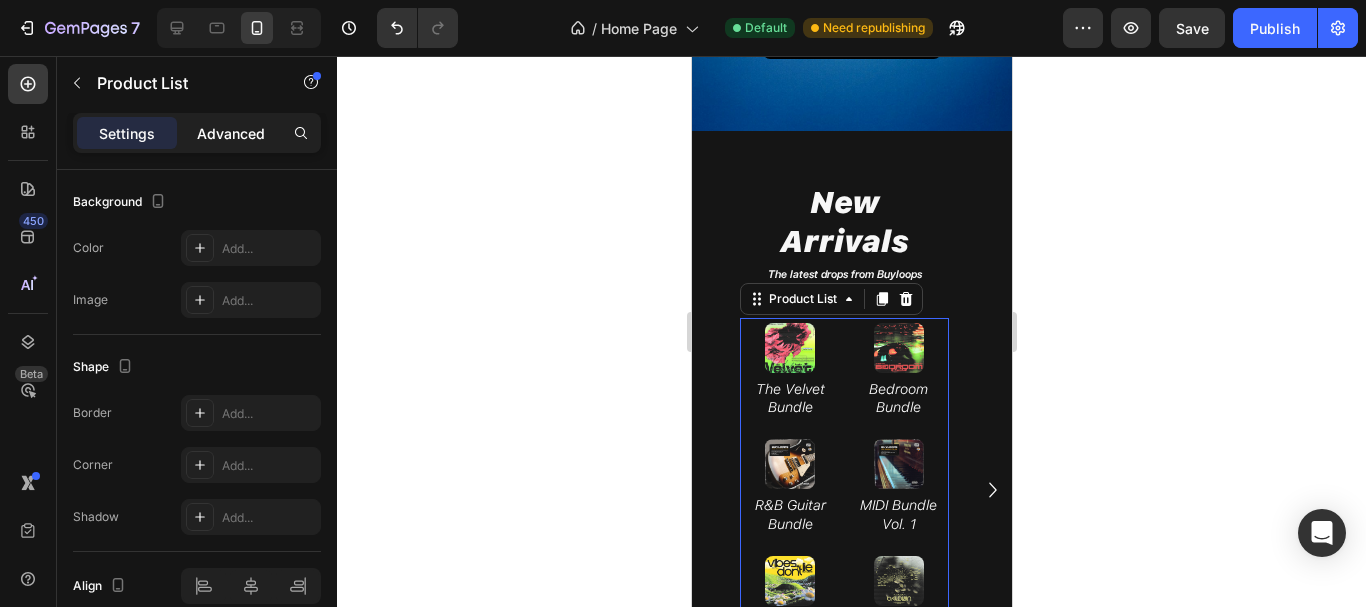 click on "Advanced" at bounding box center (231, 133) 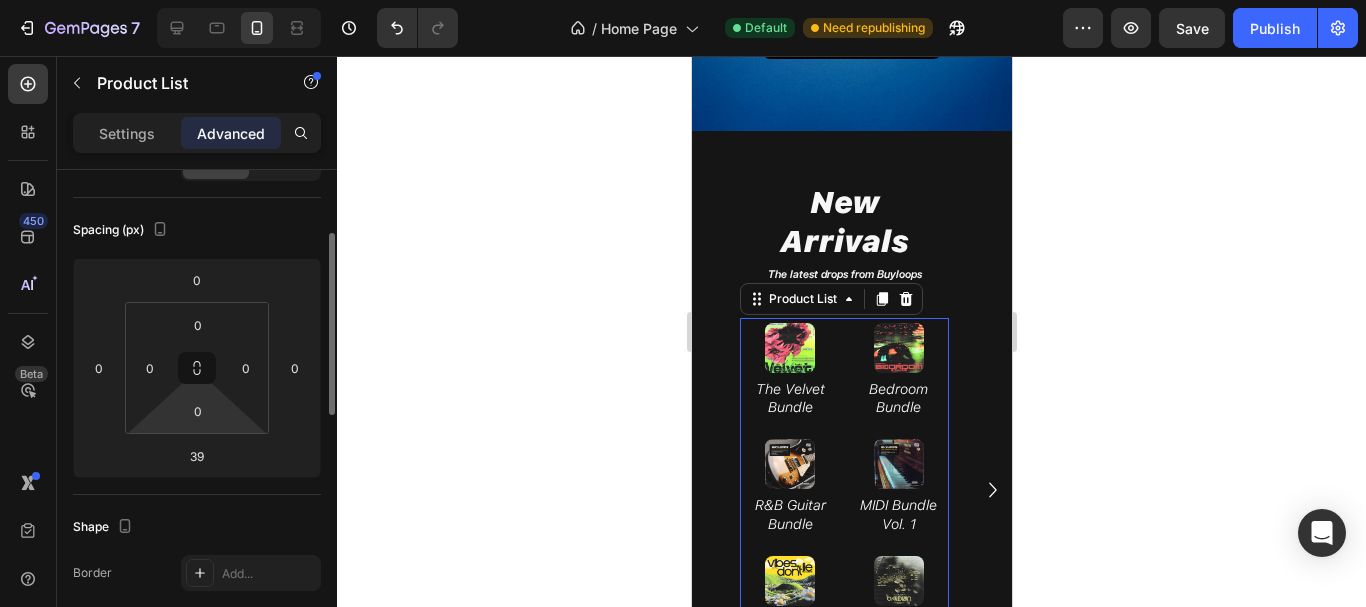 scroll, scrollTop: 191, scrollLeft: 0, axis: vertical 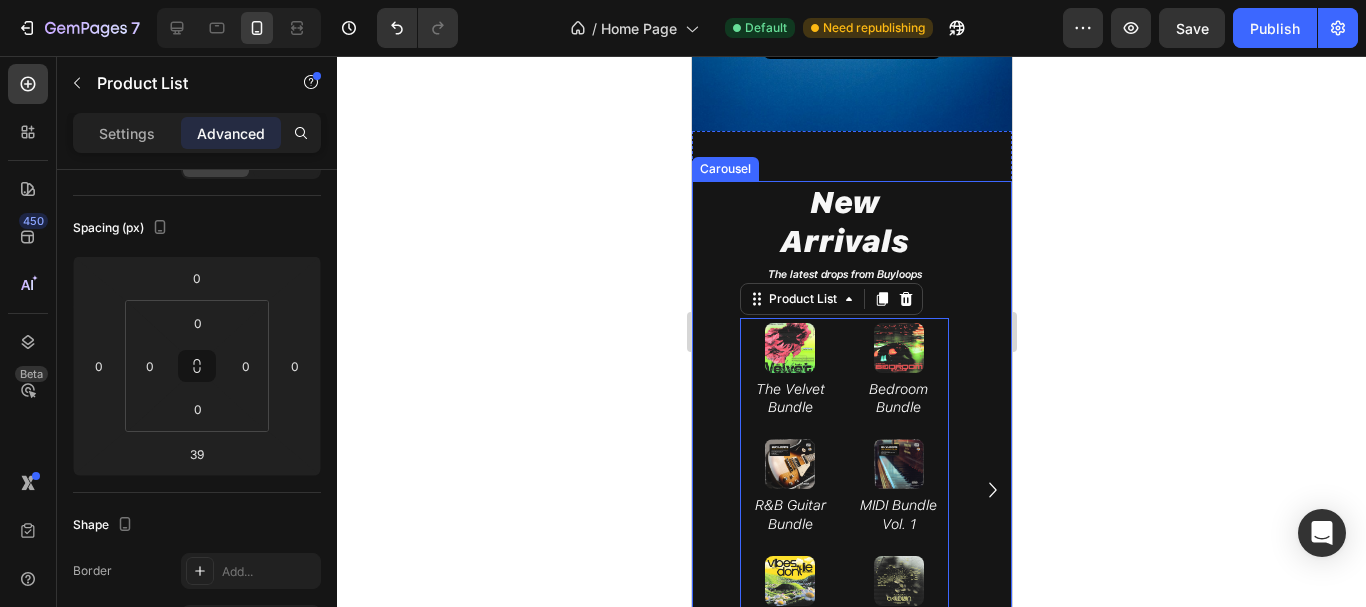 click on "New Arrivals Heading The latest drops from Buyloops Text Block Product Images The Velvet Bundle Product Title Row Row Product List   39 Product Images Bedroom Bundle Product Title Row Row Product List Product Images R&B Guitar Bundle Product Title Row Row Product List   39 Product Images MIDI Bundle Vol. 1 Product Title Row Row Product List   39 Product Images Vibes Don't Lie Product Title Row Row Product List   39 Product Images Baldwin Product Title Row Row Product List   39 Product List   39 Best Deals Heading Our highest discounted sound packs Text Block Product Images The Velvet Bundle Product Title Row Row Product List Product Images Bedroom Bundle Product Title Row Row Product List Product Images R&B Guitar Bundle Product Title Row Row Product List Product Images MIDI Bundle Vol. 1 Product Title Row Row Product List Product Images Vibes Don't Lie Product Title Row Row Product List Product Images Baldwin Product Title Row Row Product List Product List" at bounding box center [851, 489] 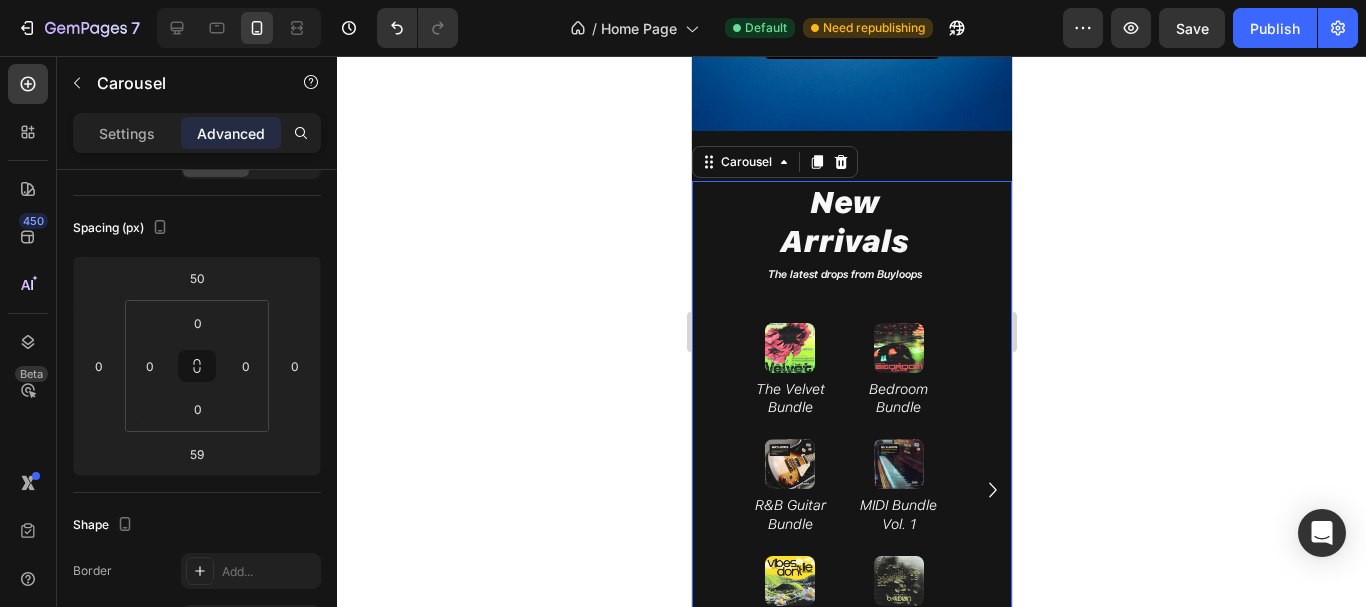 scroll, scrollTop: 0, scrollLeft: 0, axis: both 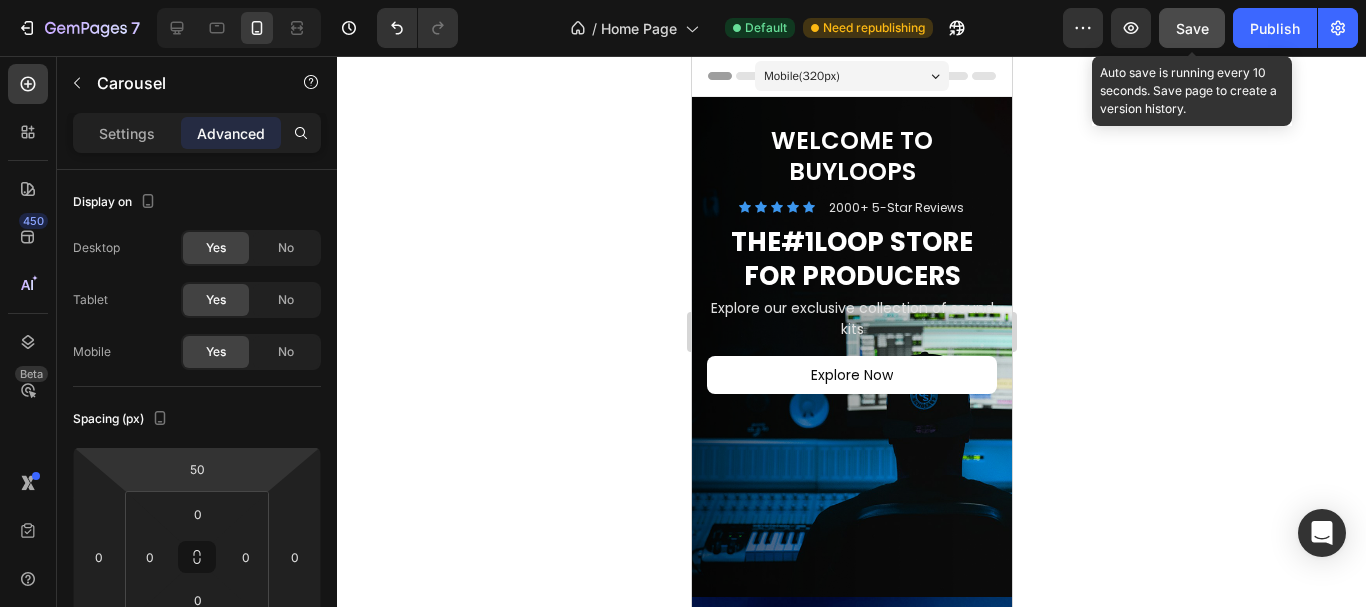 click on "Save" at bounding box center [1192, 28] 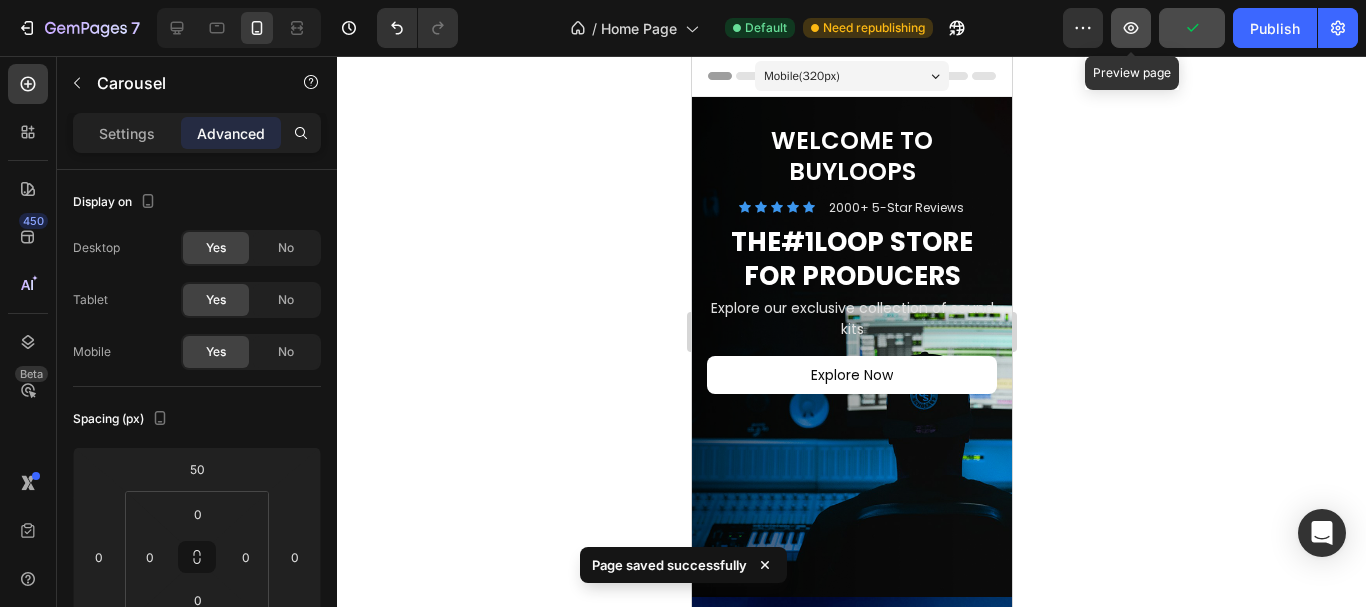 click 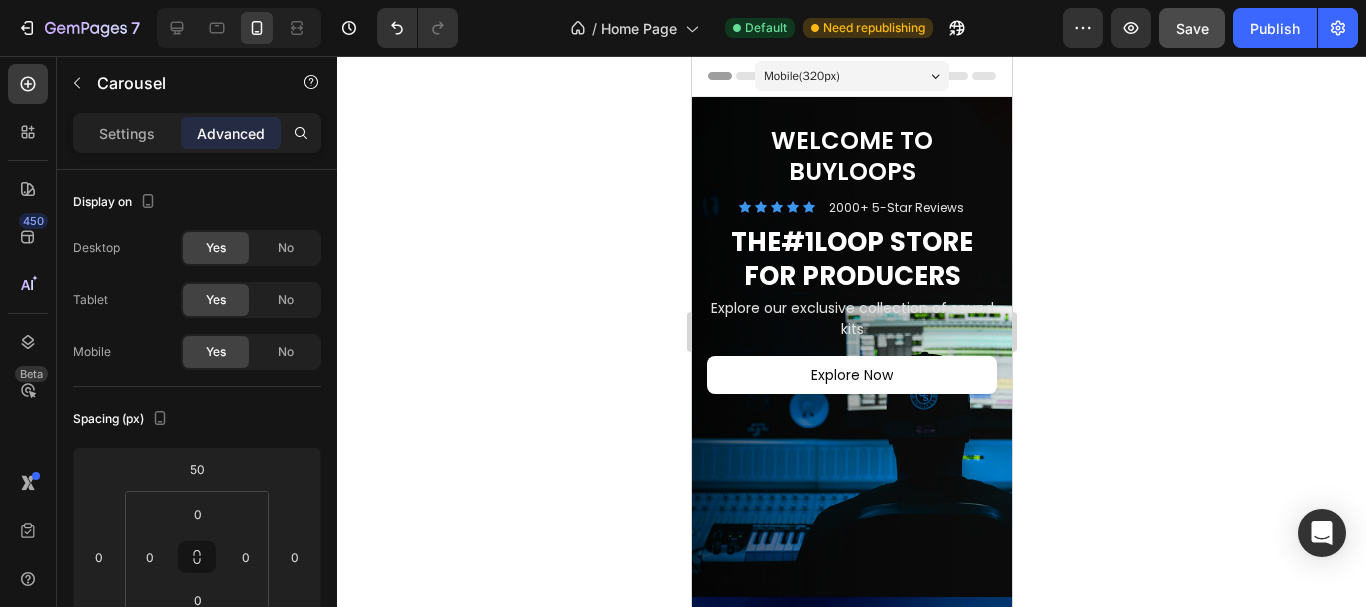 type 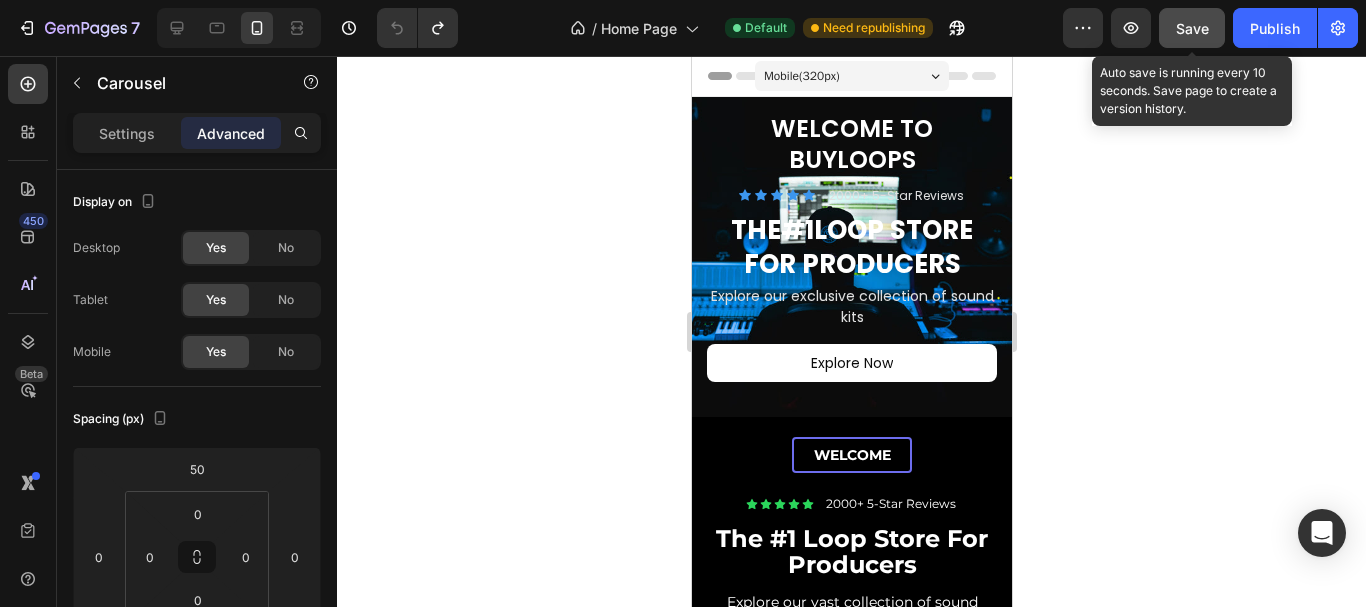click on "Save" at bounding box center [1192, 28] 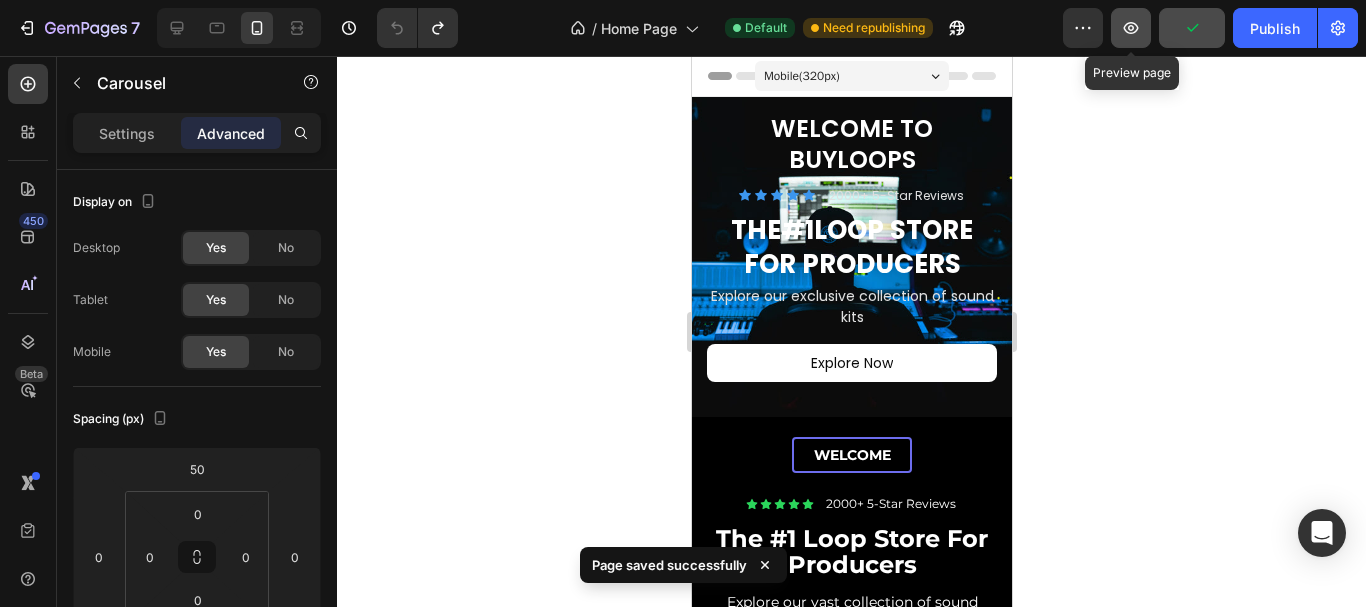 click 